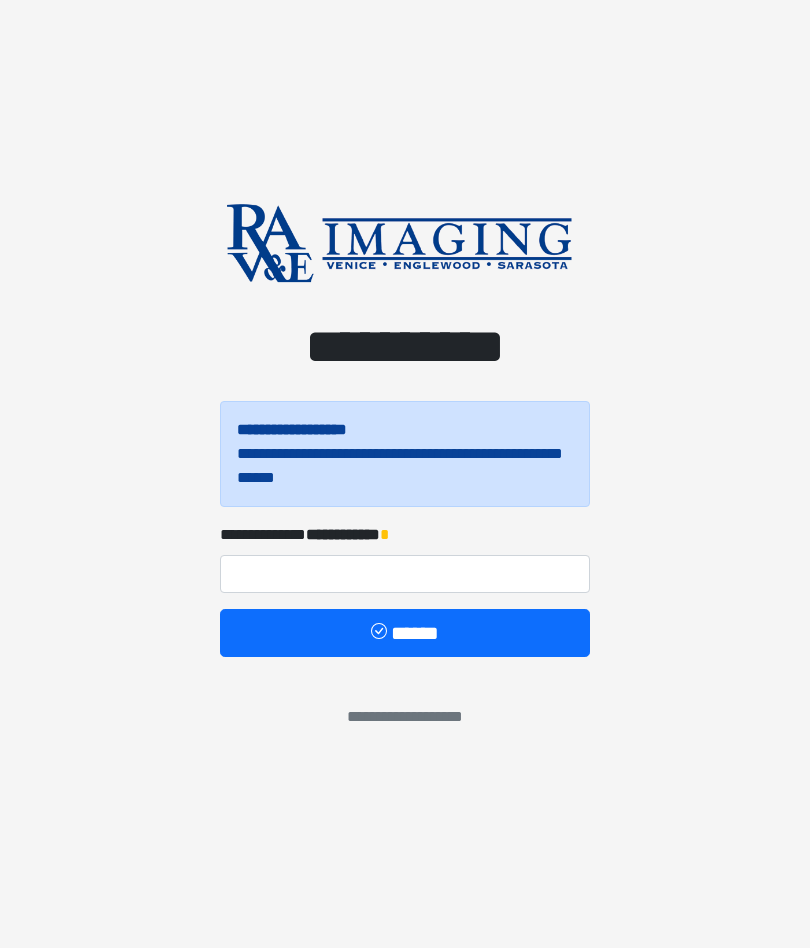 scroll, scrollTop: 0, scrollLeft: 0, axis: both 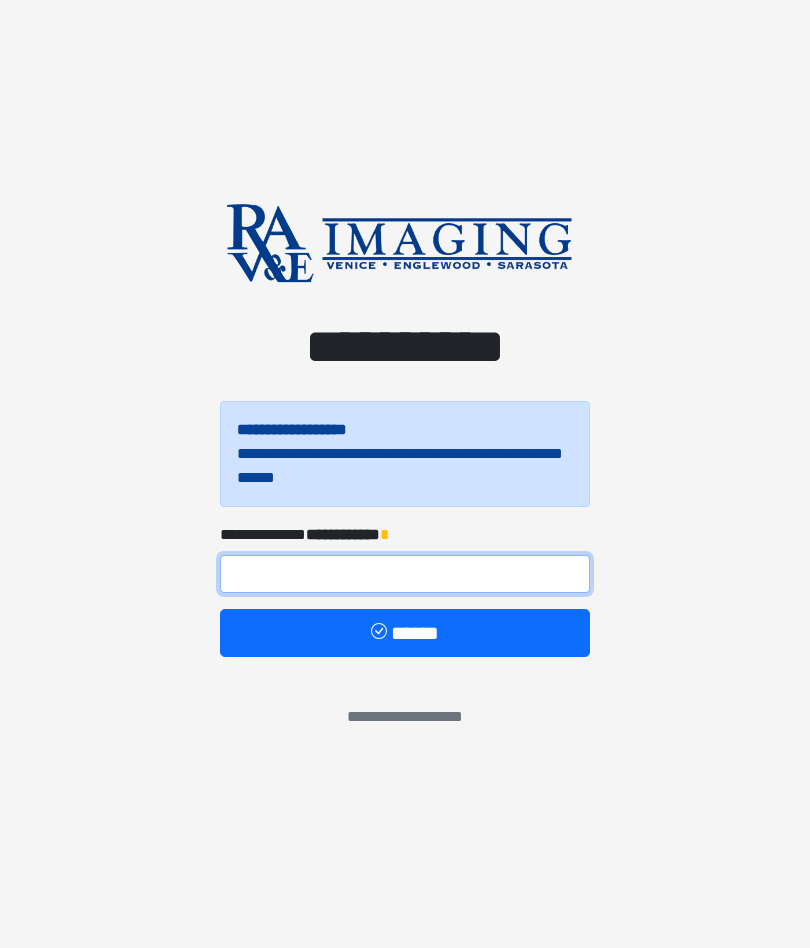 click at bounding box center [405, 574] 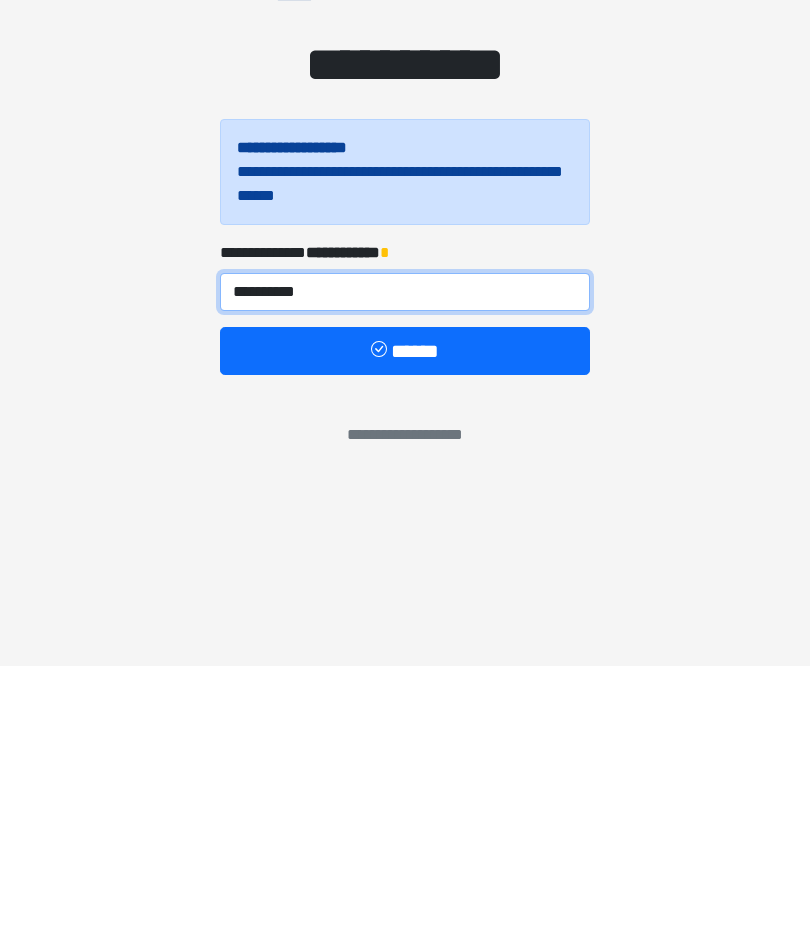 type on "**********" 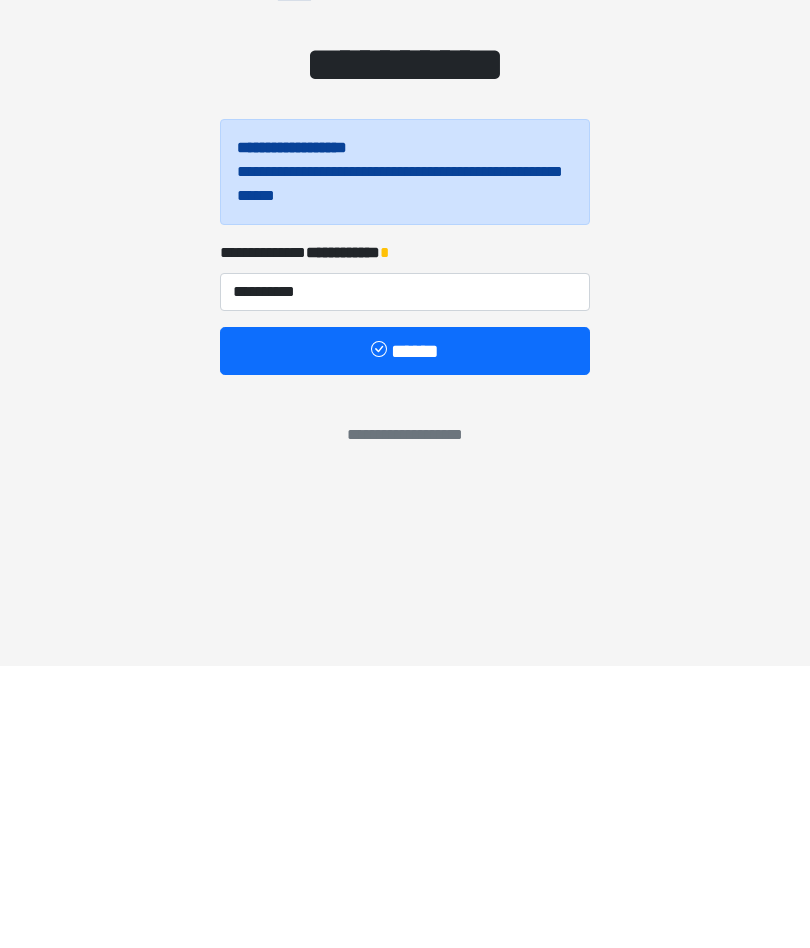 click at bounding box center (381, 633) 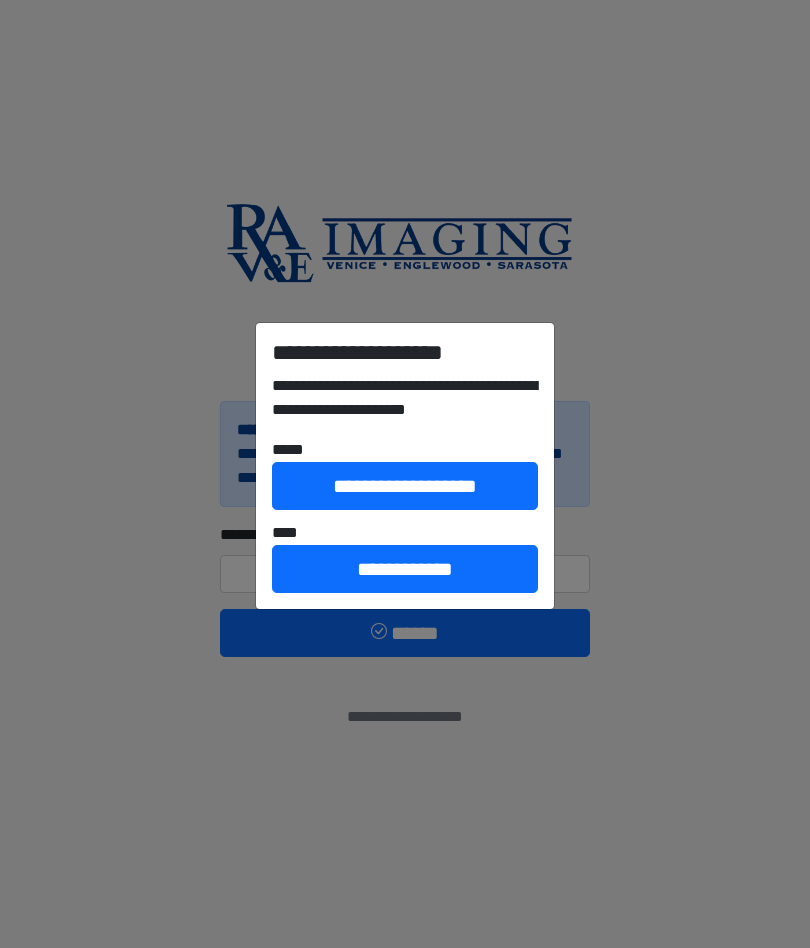 click on "**********" at bounding box center (405, 569) 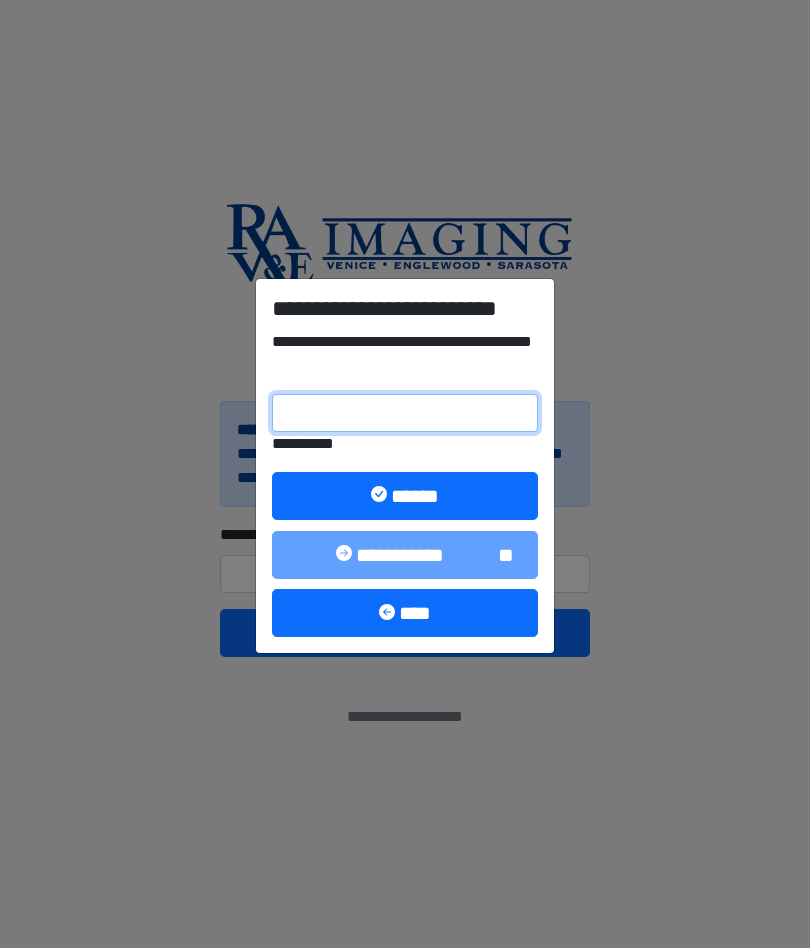 click on "**********" at bounding box center (405, 413) 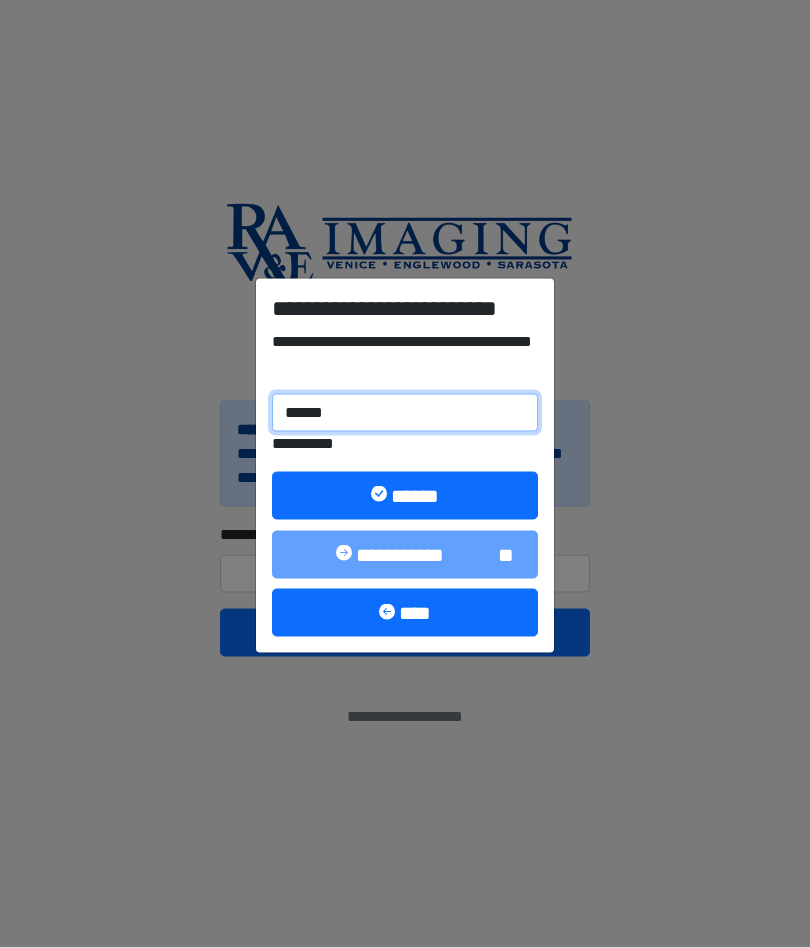 type on "******" 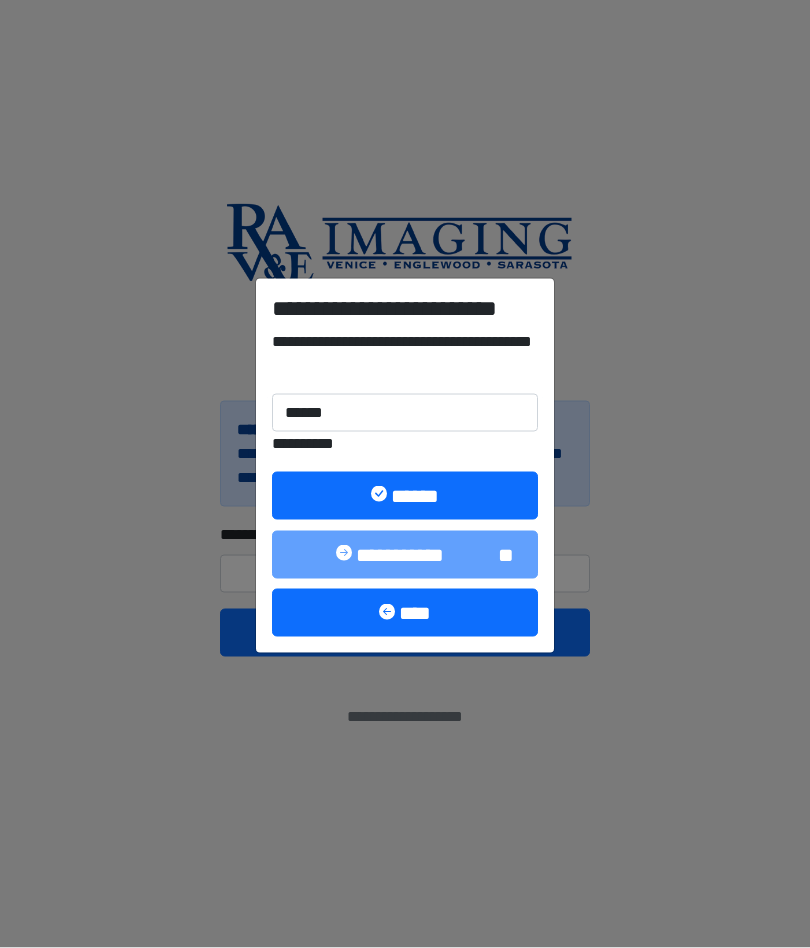 click at bounding box center (381, 496) 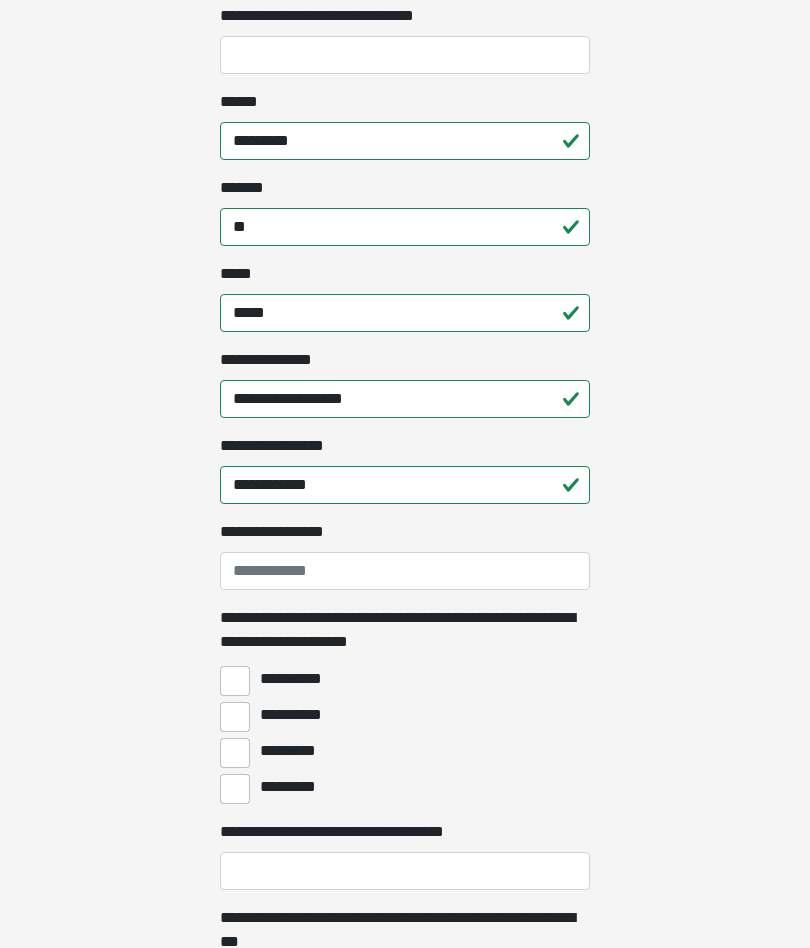 scroll, scrollTop: 1013, scrollLeft: 0, axis: vertical 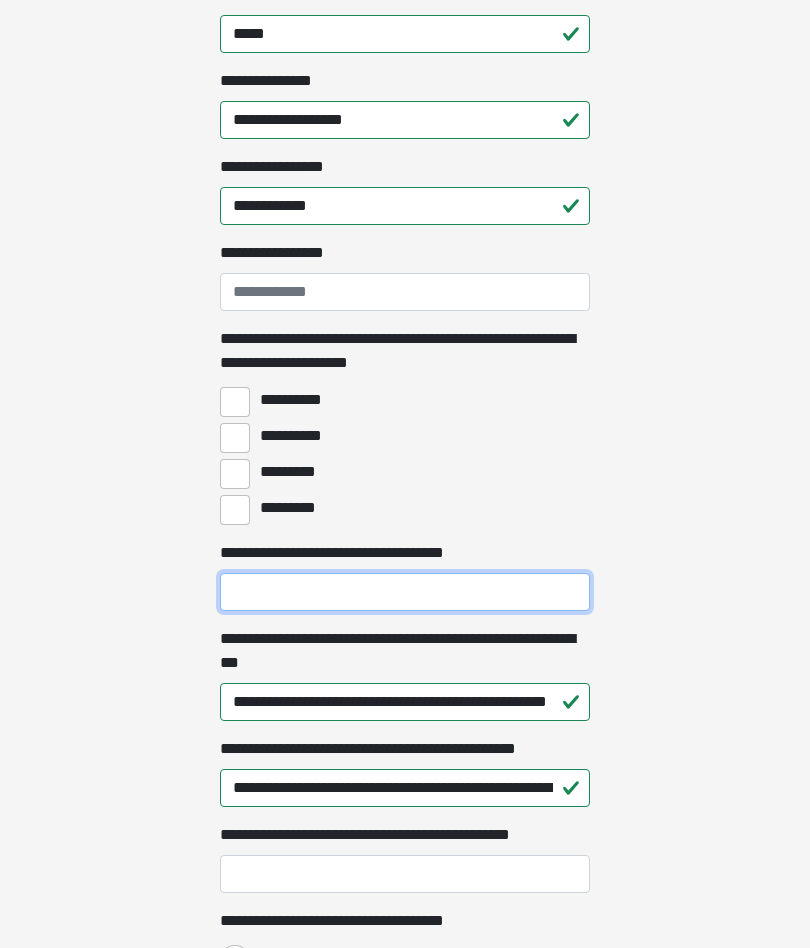 click on "**********" at bounding box center [405, 592] 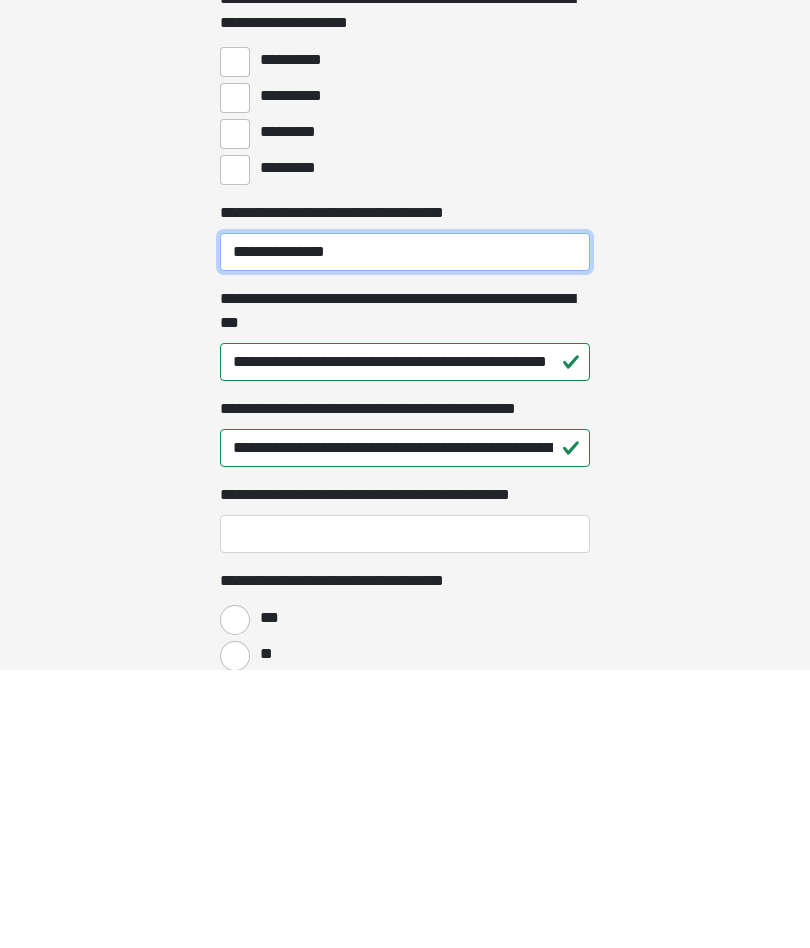 scroll, scrollTop: 1368, scrollLeft: 0, axis: vertical 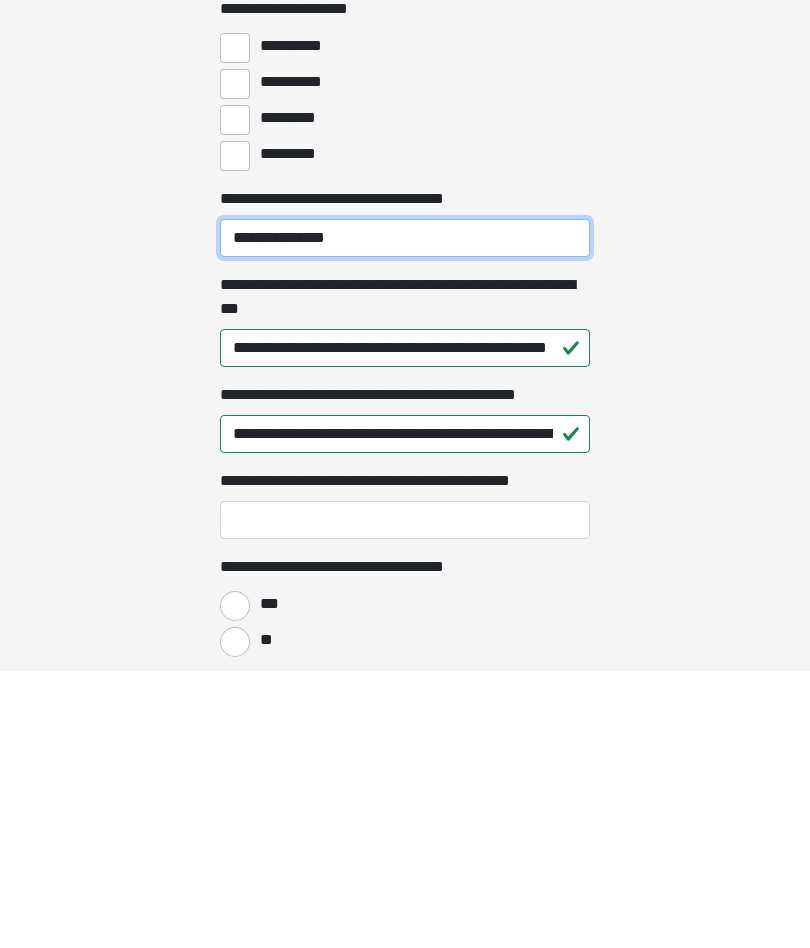 type on "**********" 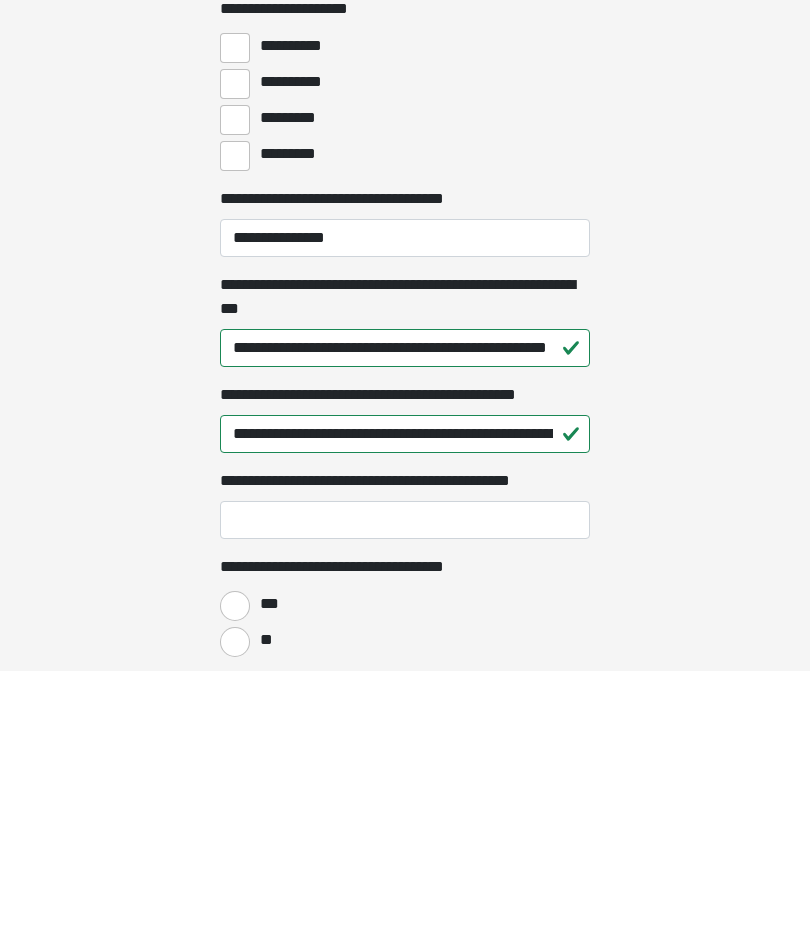 click on "***" at bounding box center (235, 884) 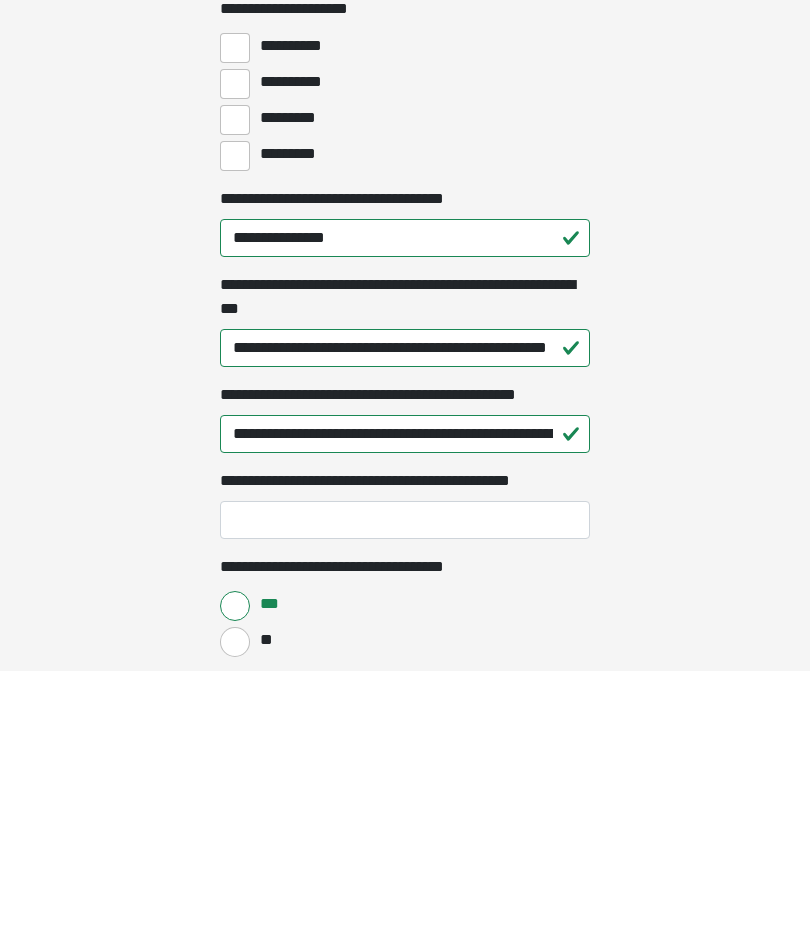 scroll, scrollTop: 1437, scrollLeft: 0, axis: vertical 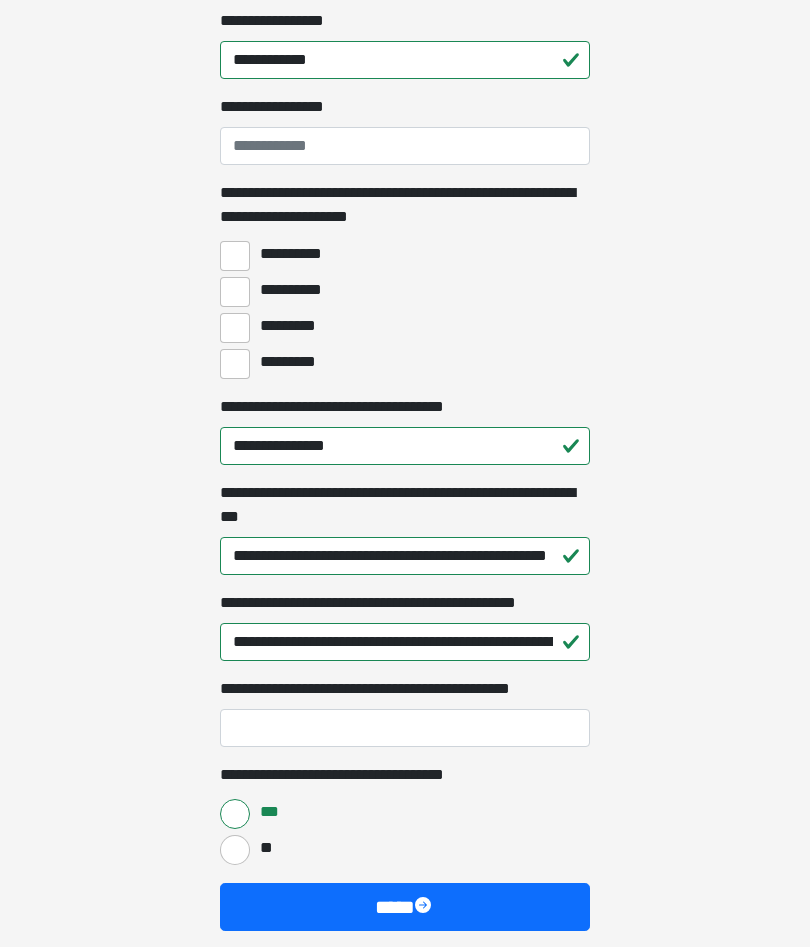 click on "****" at bounding box center [405, 908] 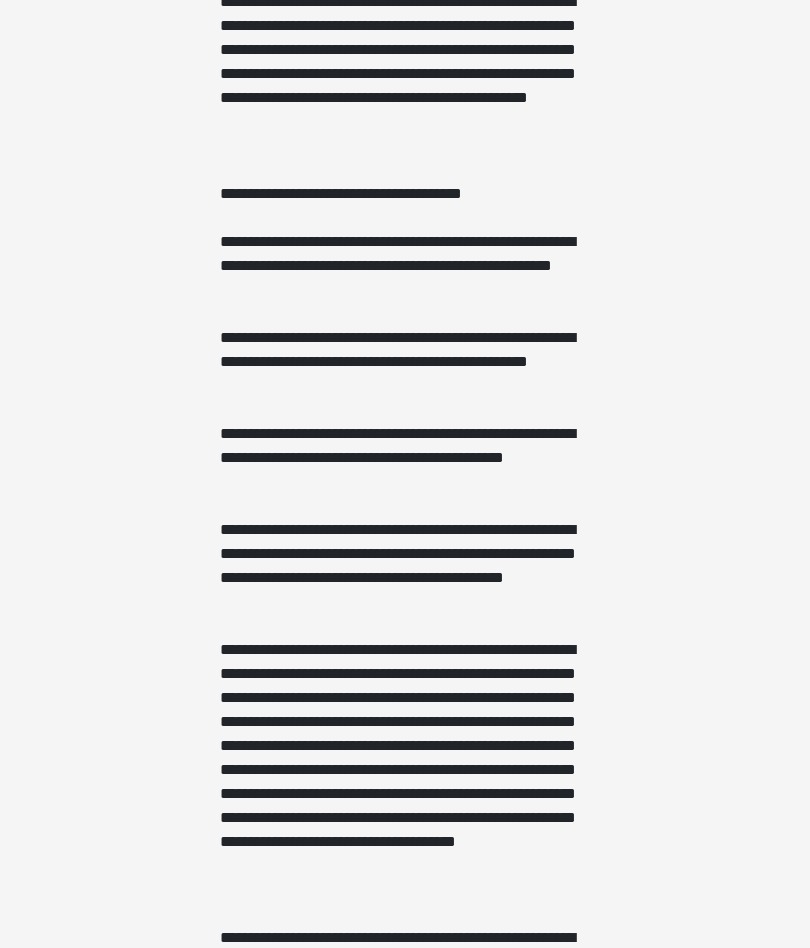 scroll, scrollTop: 0, scrollLeft: 0, axis: both 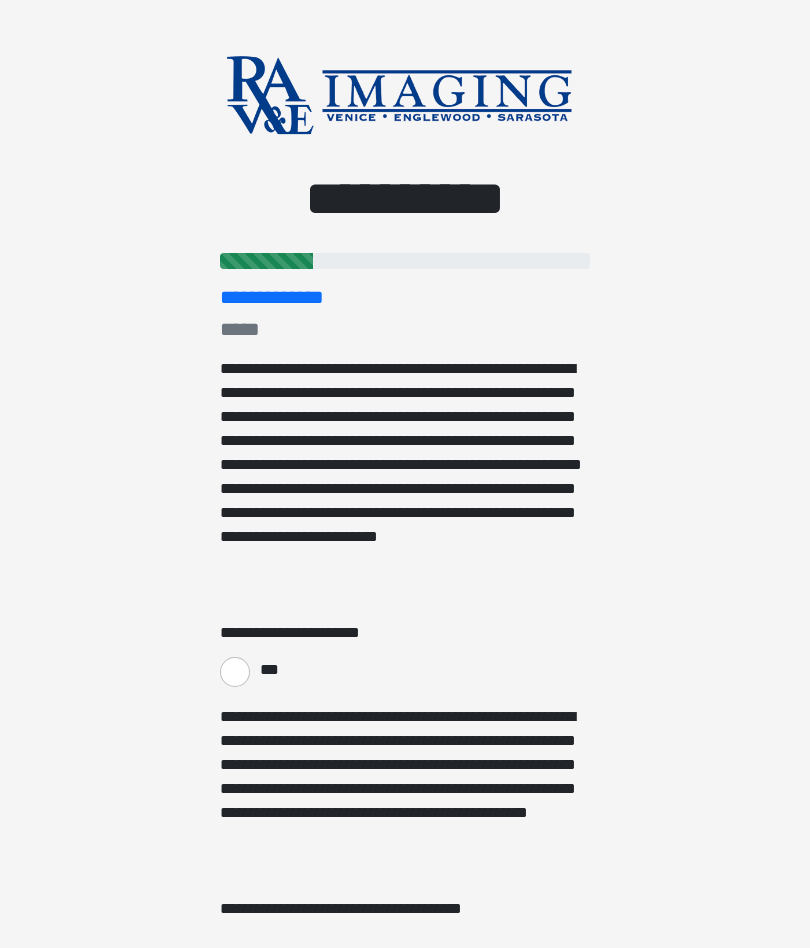click on "***" at bounding box center [235, 672] 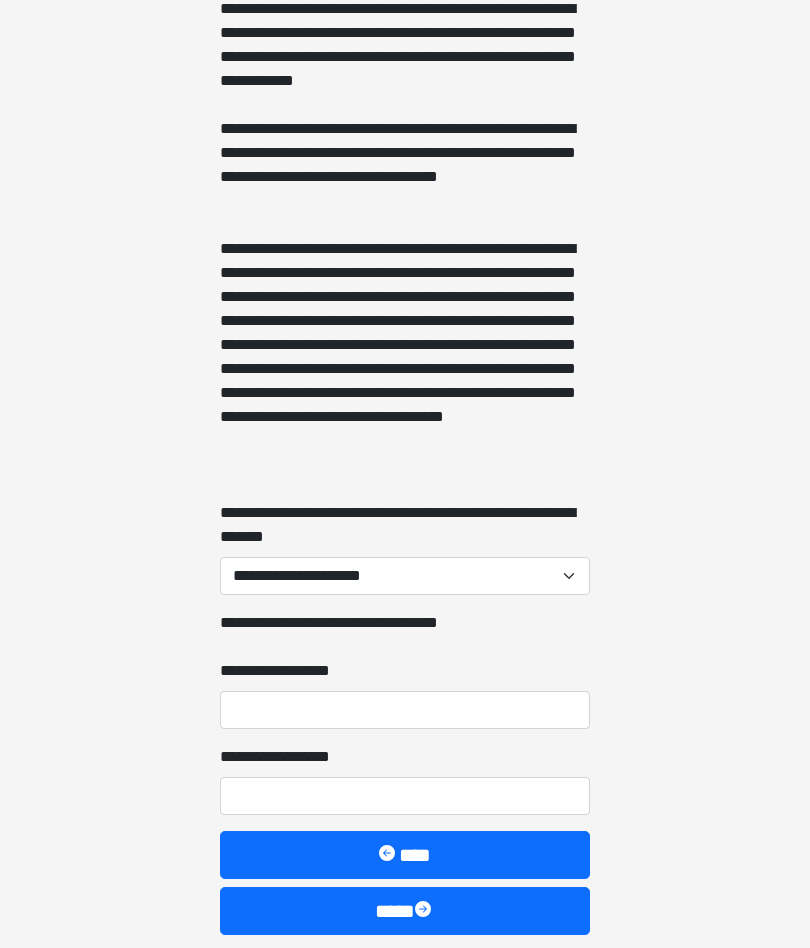 scroll, scrollTop: 1743, scrollLeft: 0, axis: vertical 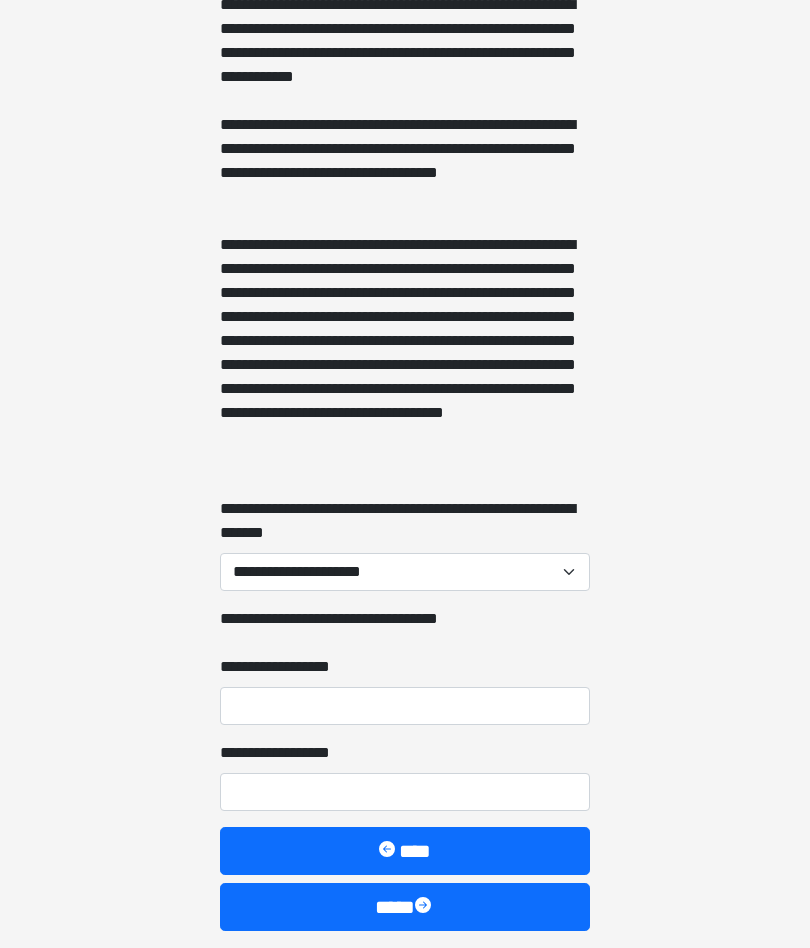 click on "**********" at bounding box center [405, 573] 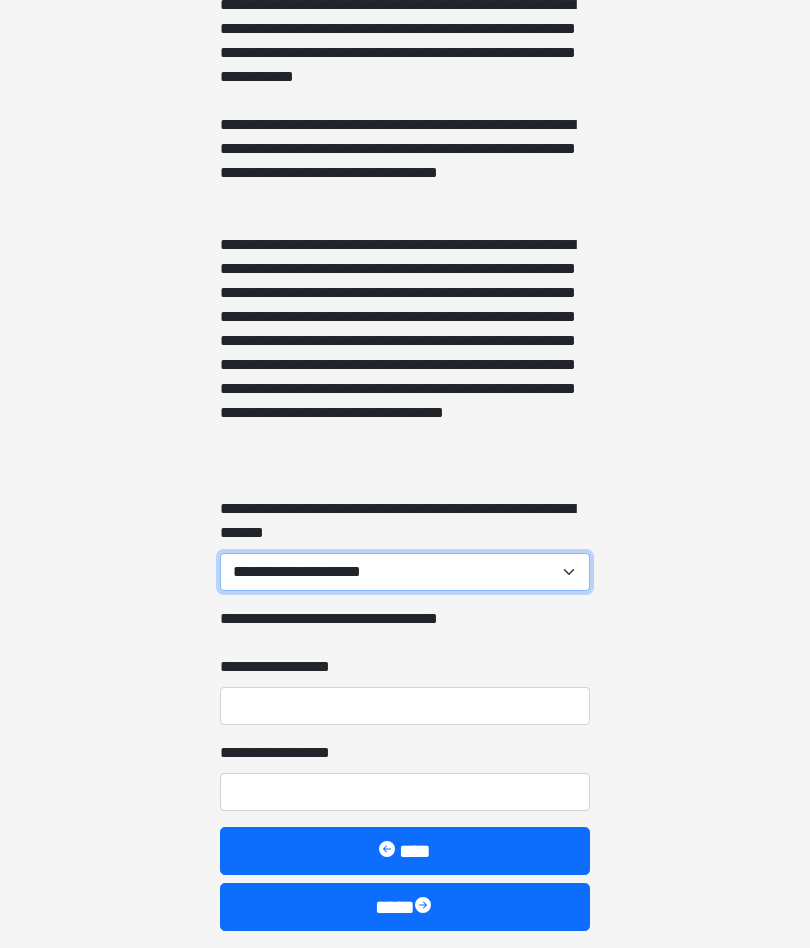 scroll, scrollTop: 1743, scrollLeft: 0, axis: vertical 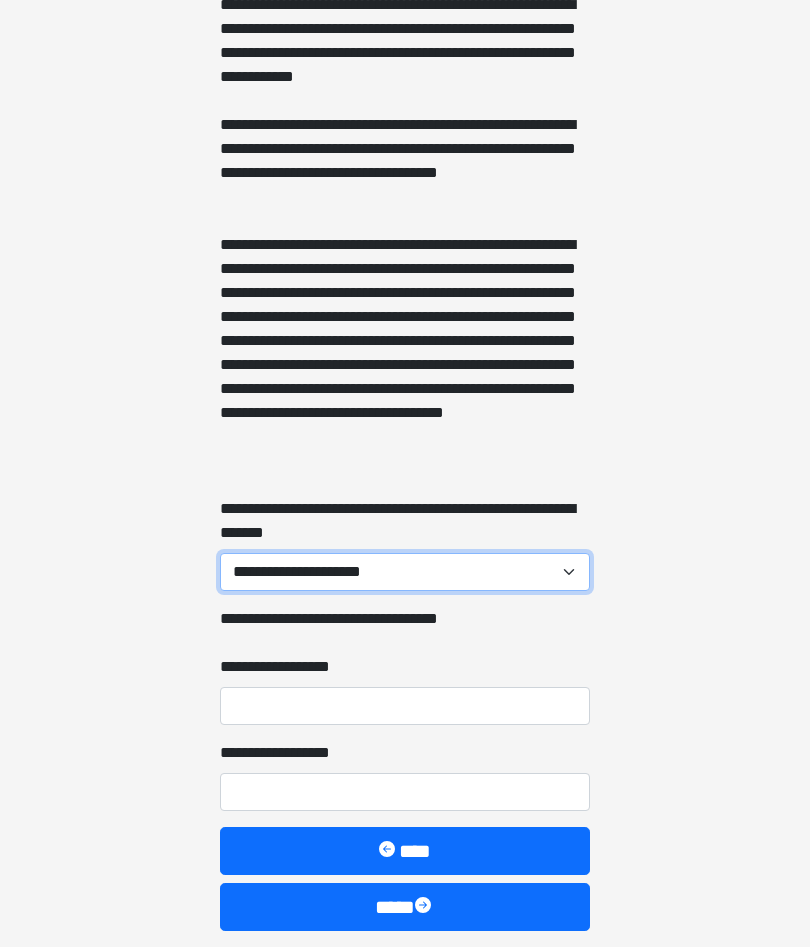 select on "***" 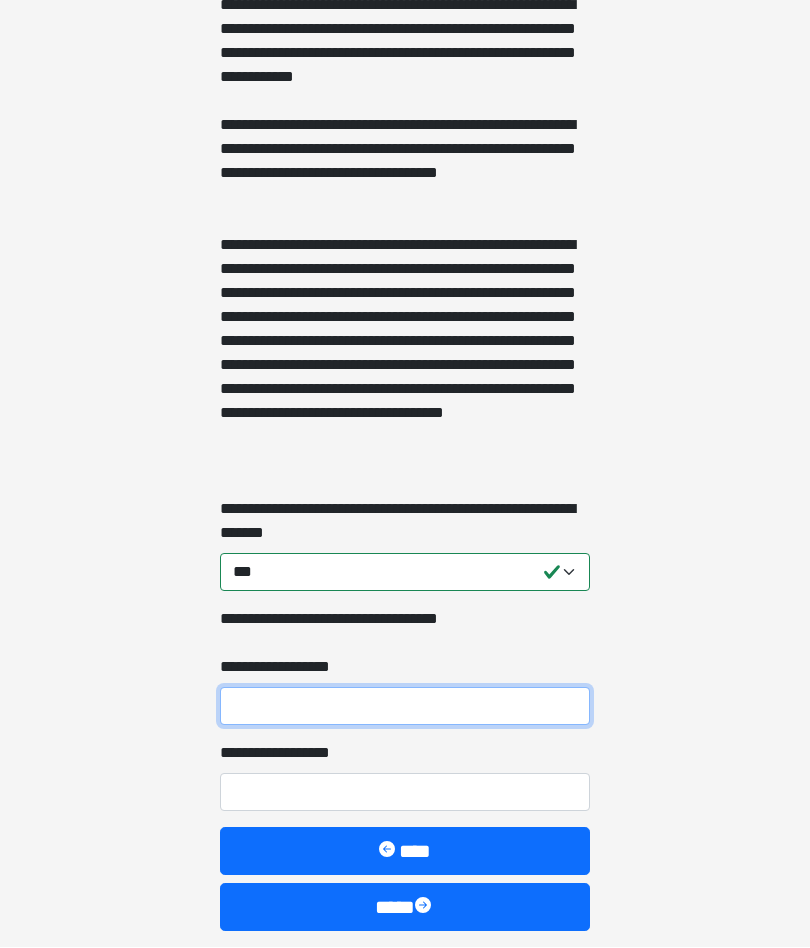 click on "**********" at bounding box center [405, 707] 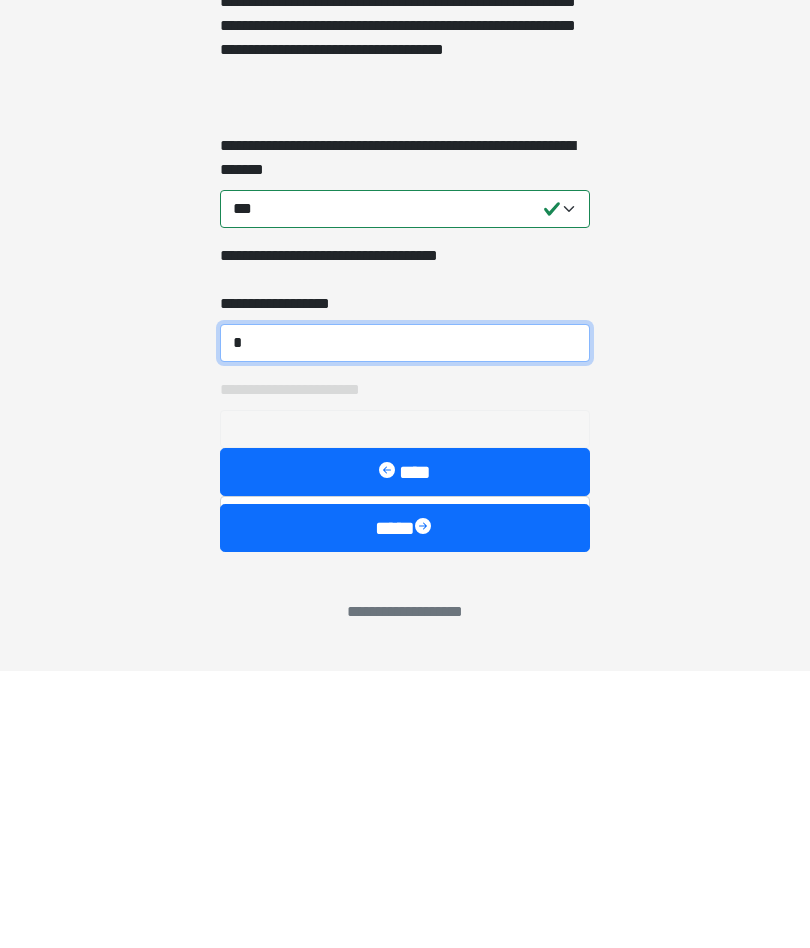 scroll, scrollTop: 1830, scrollLeft: 0, axis: vertical 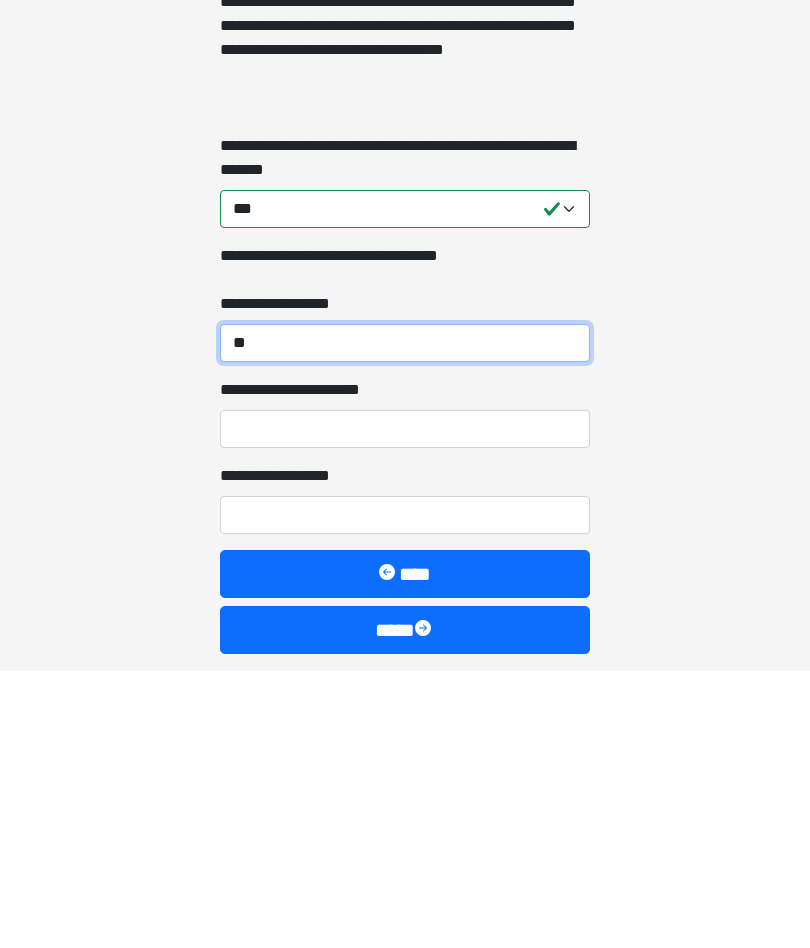 type on "*" 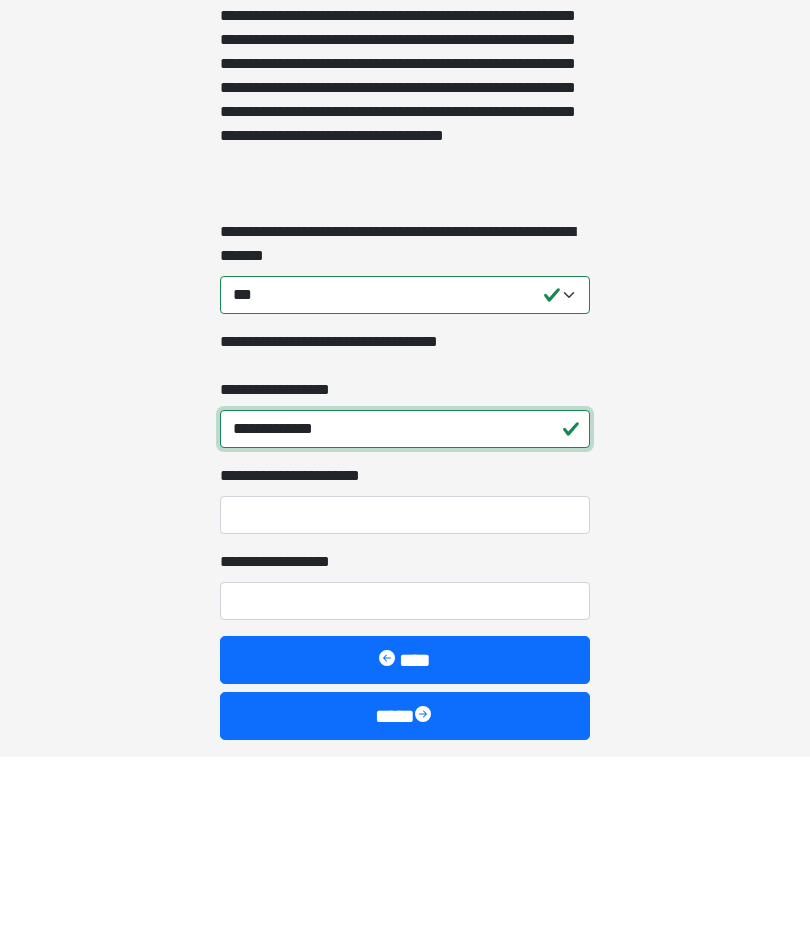 type on "**********" 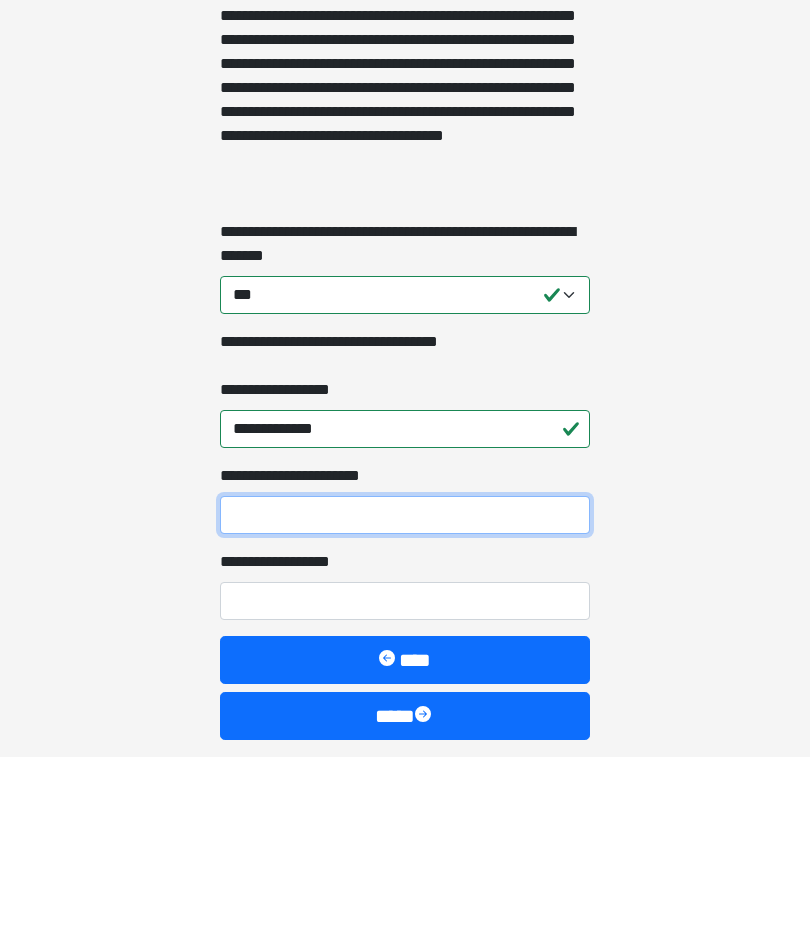 click on "**********" at bounding box center (405, 706) 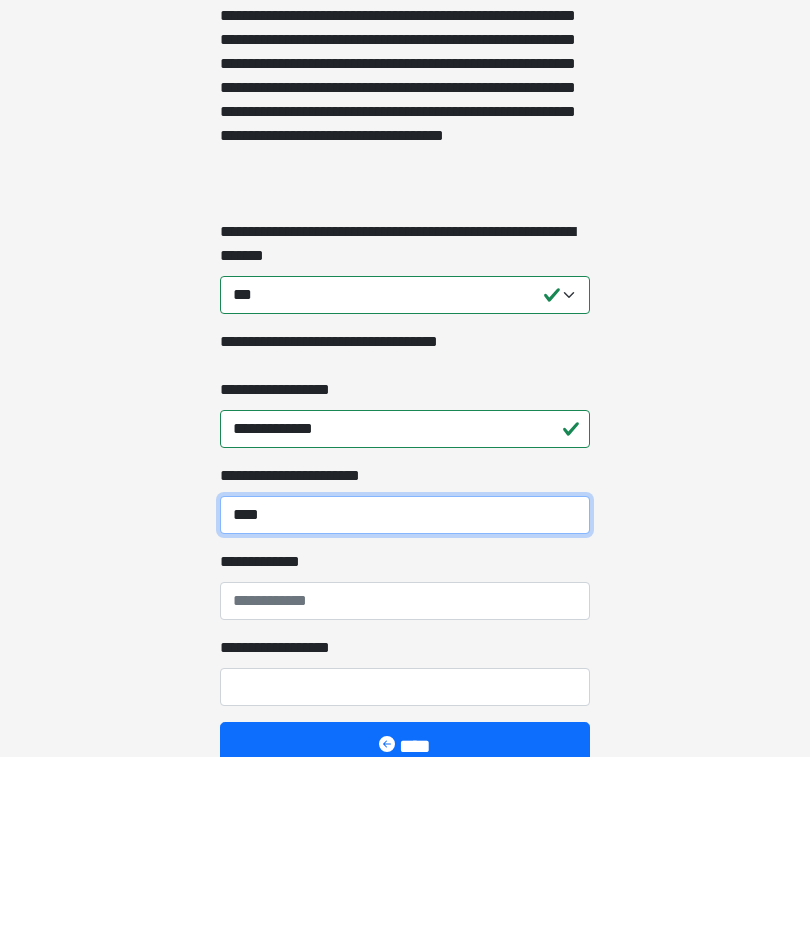type on "****" 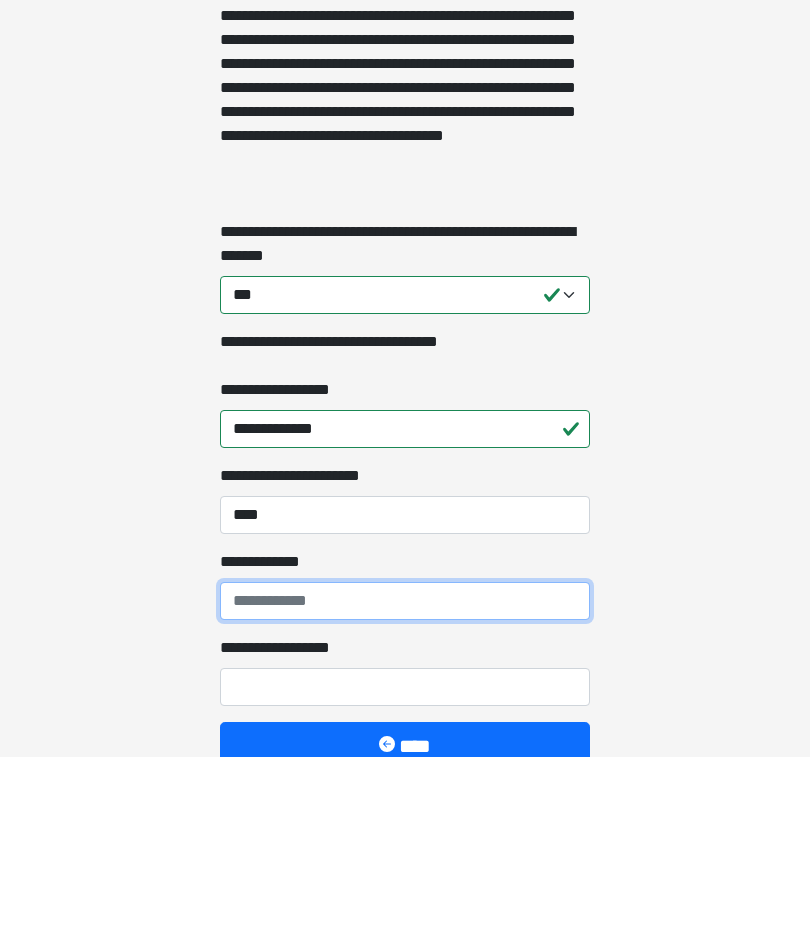 click on "**********" at bounding box center [405, 792] 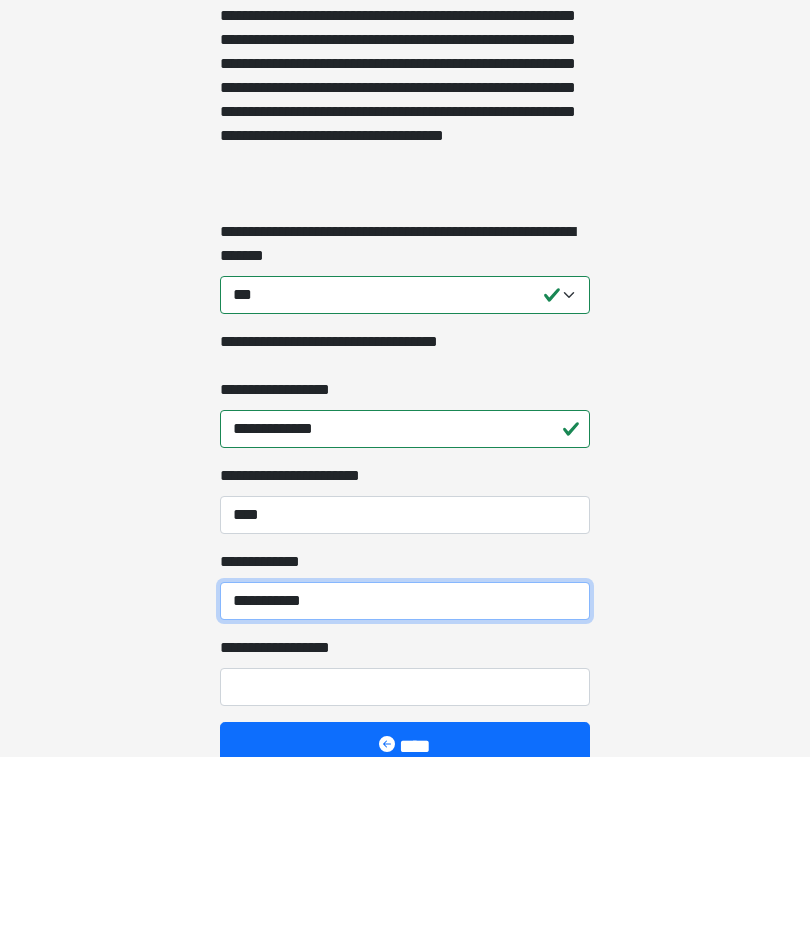 type on "**********" 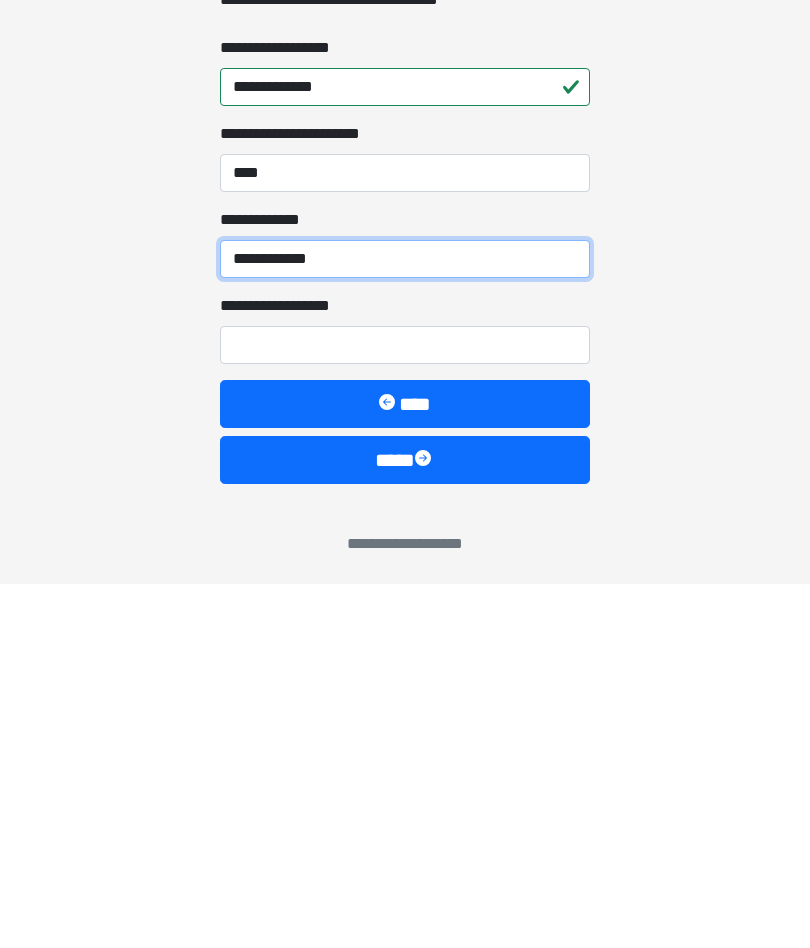 scroll, scrollTop: 1999, scrollLeft: 0, axis: vertical 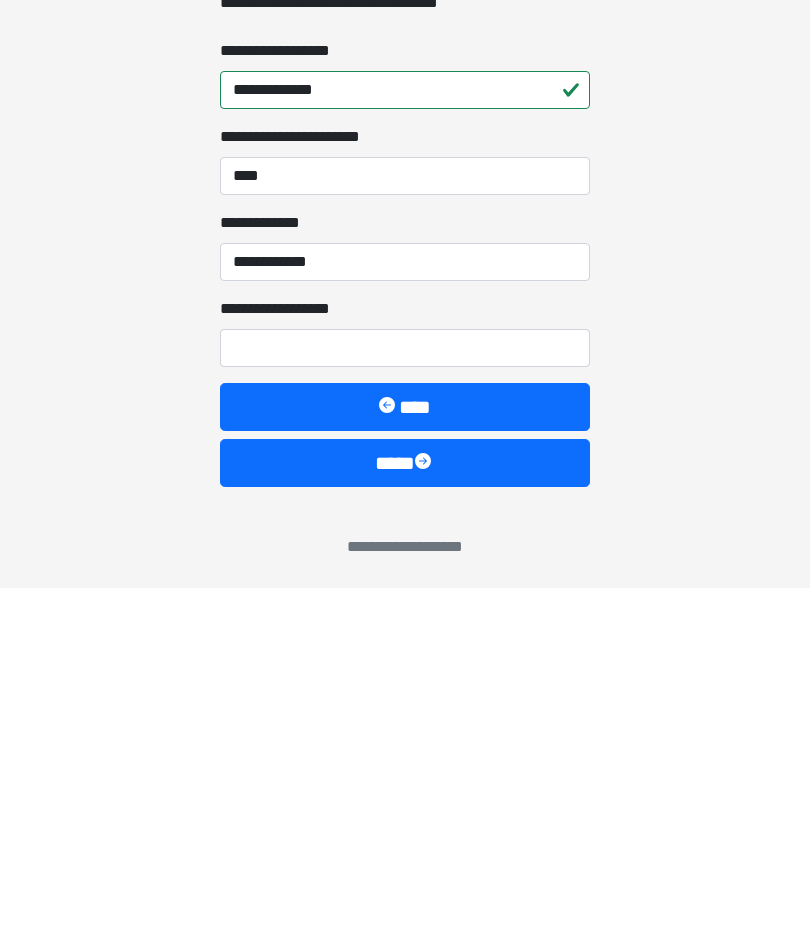 click on "****" at bounding box center (405, 824) 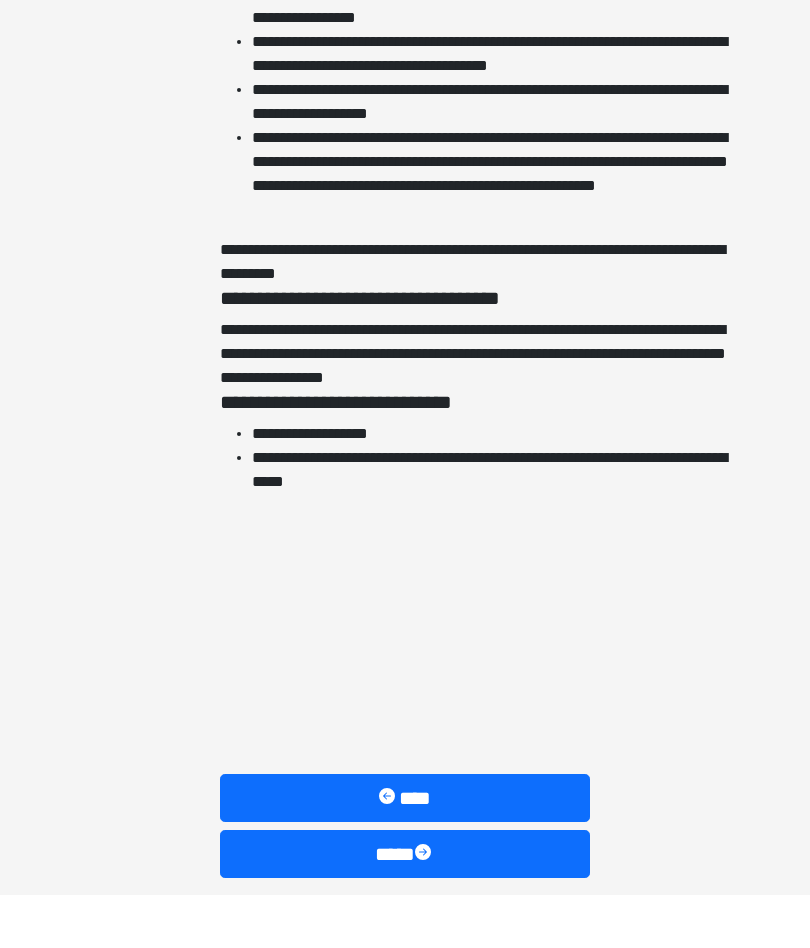 scroll, scrollTop: 4265, scrollLeft: 0, axis: vertical 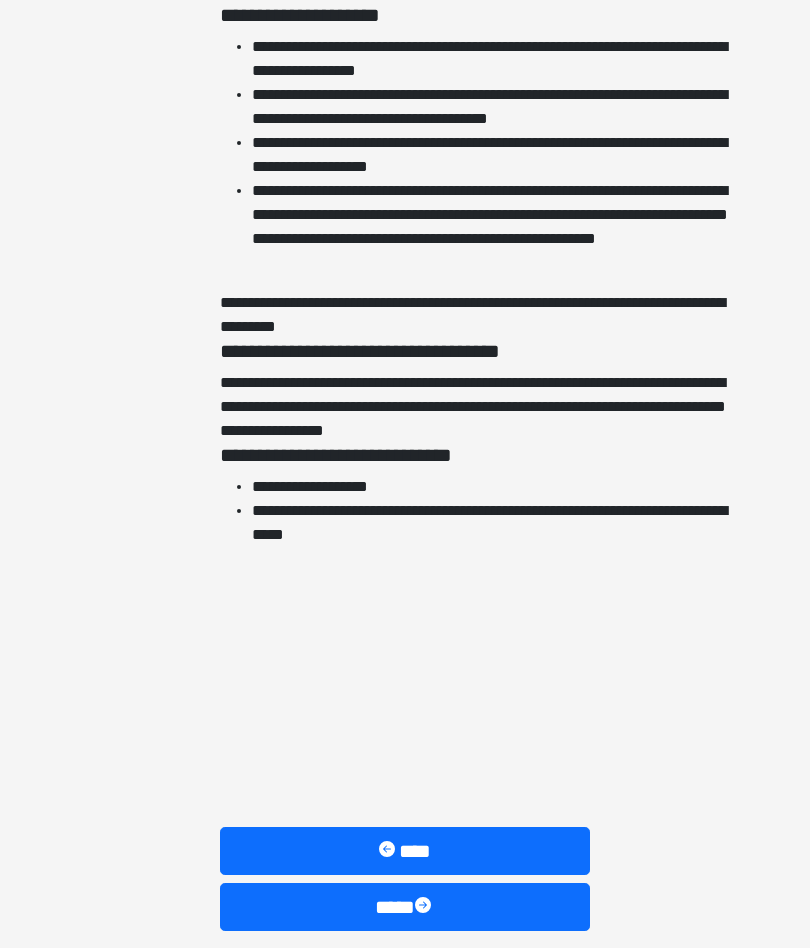 click on "****" at bounding box center (405, 908) 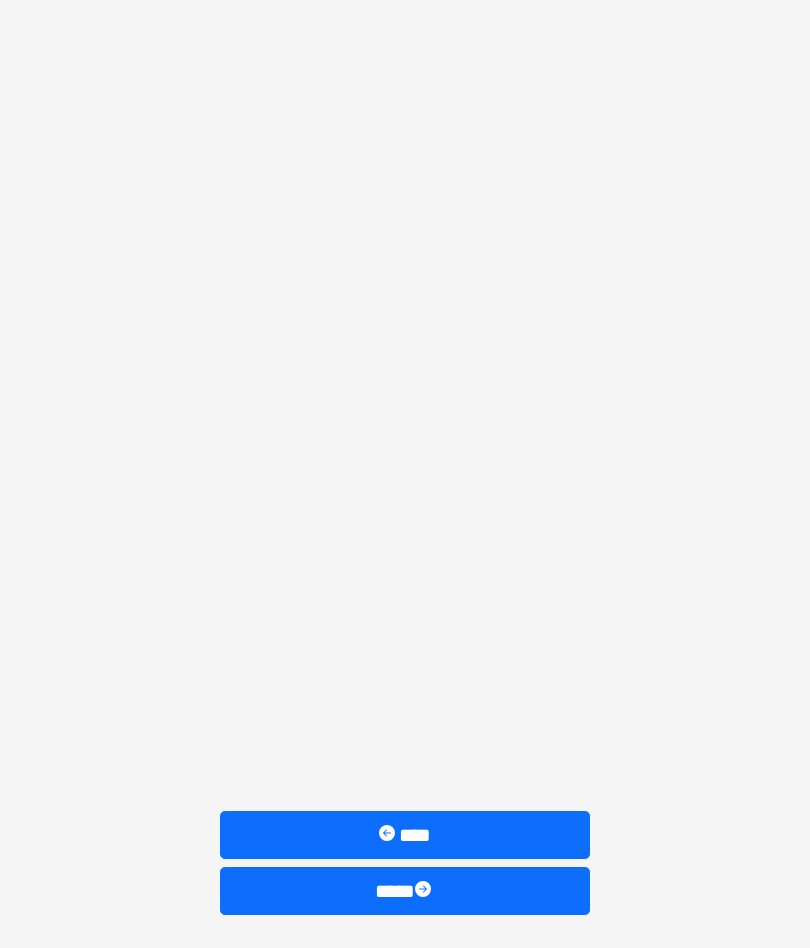 scroll, scrollTop: 1269, scrollLeft: 0, axis: vertical 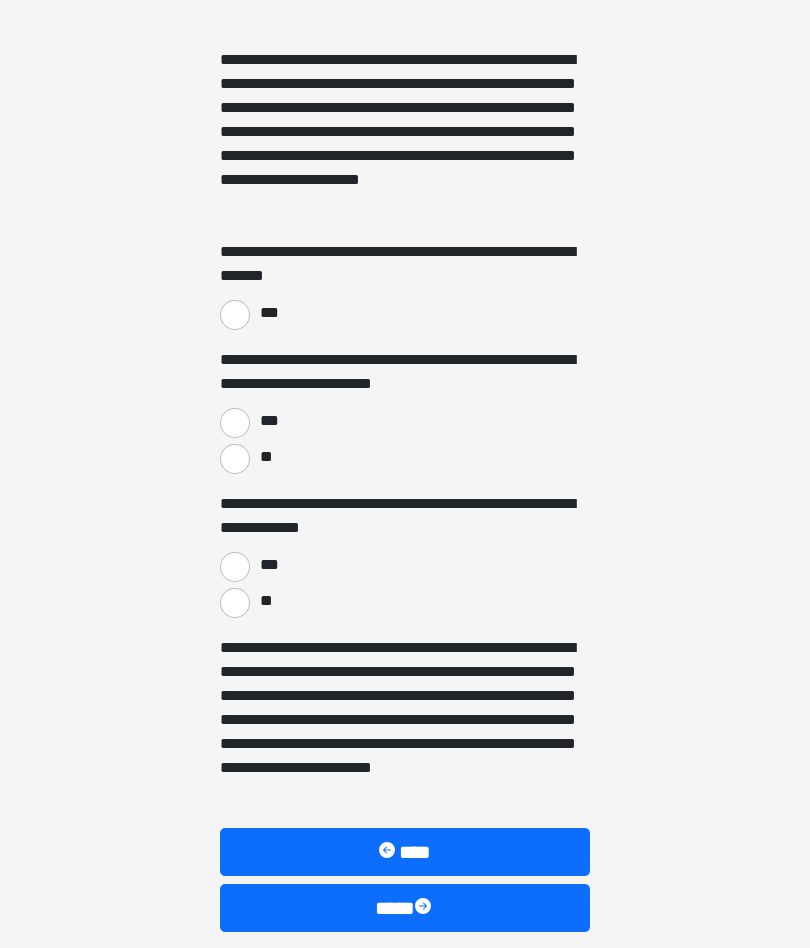 click on "***" at bounding box center (235, 315) 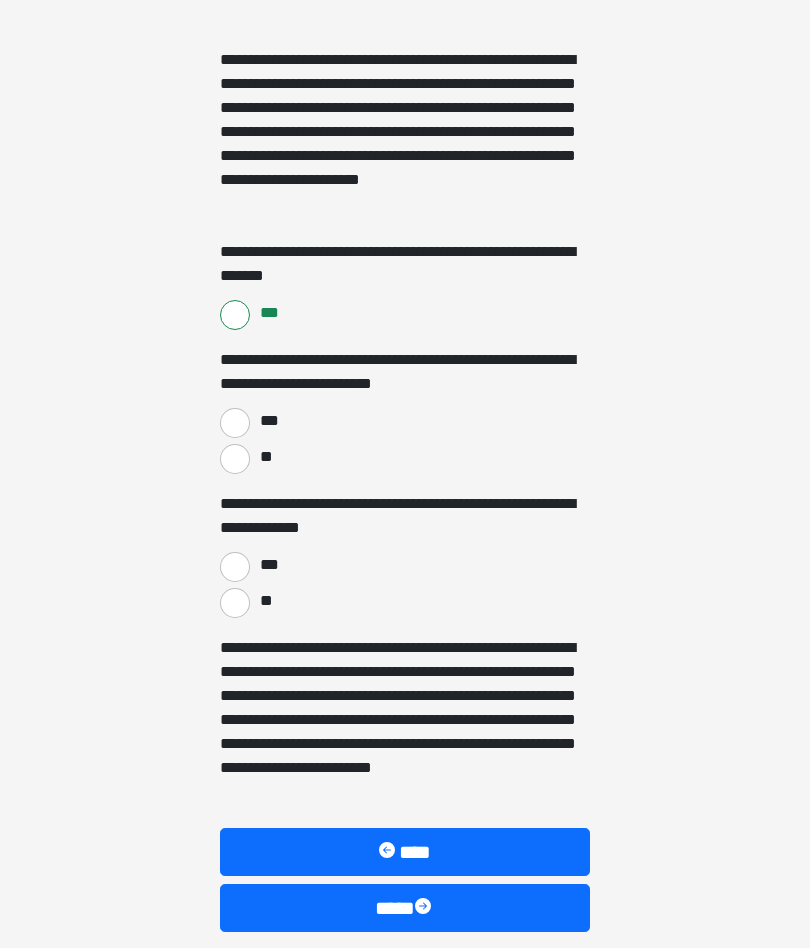 click on "***" at bounding box center [235, 423] 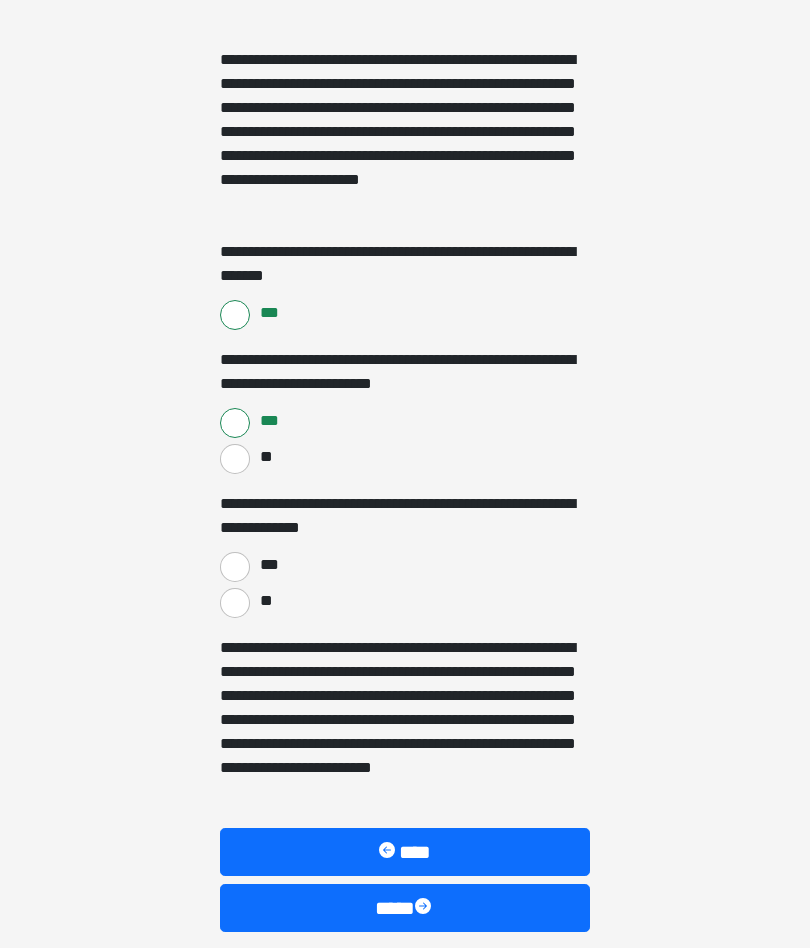 click on "**" at bounding box center [235, 603] 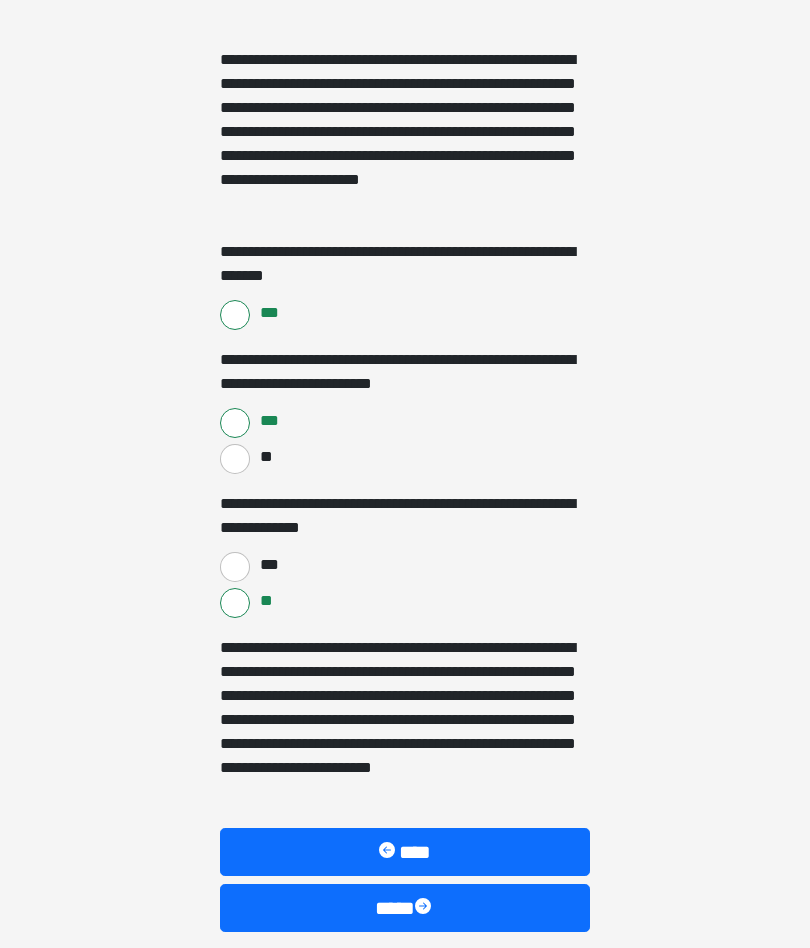 click on "****" at bounding box center [405, 908] 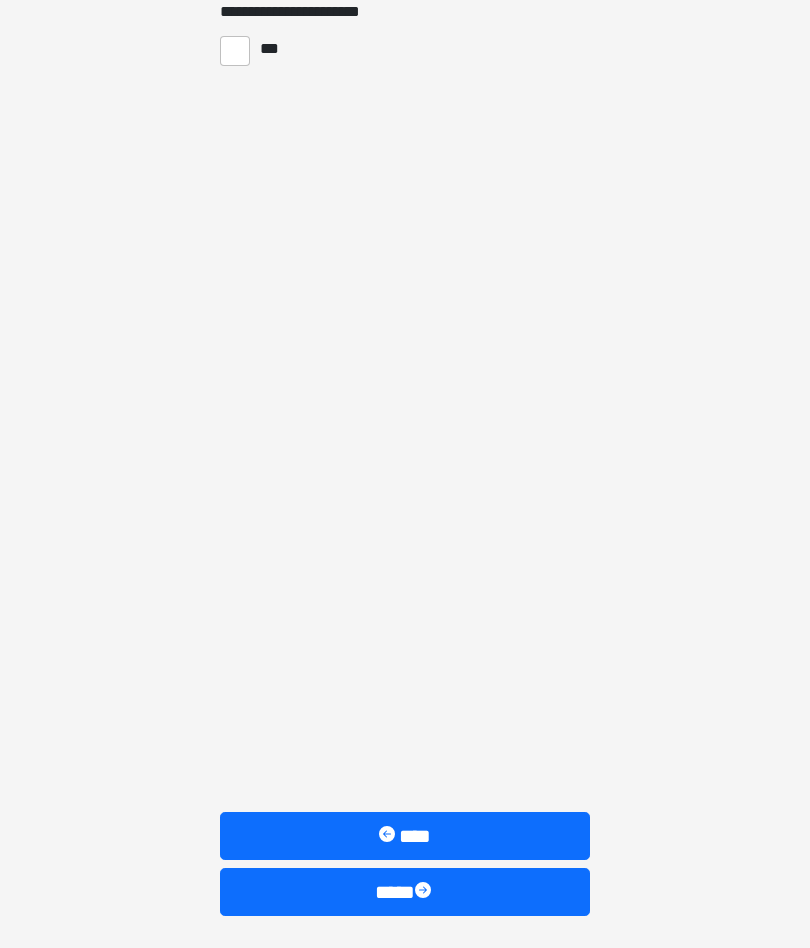 scroll, scrollTop: 523, scrollLeft: 0, axis: vertical 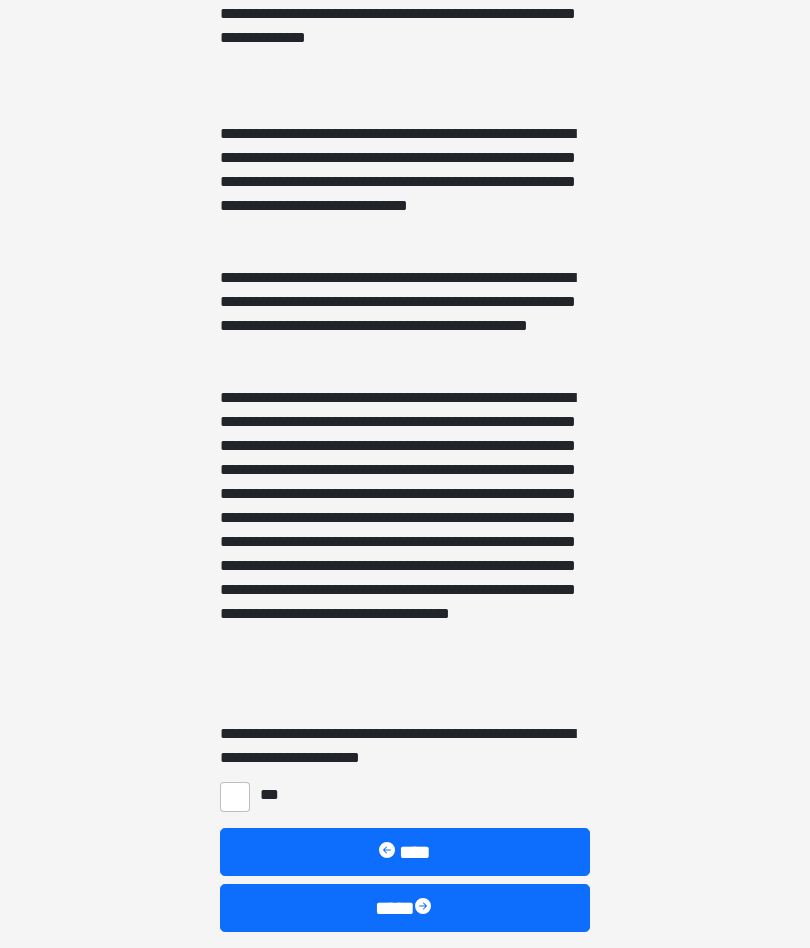 click on "***" at bounding box center (235, 797) 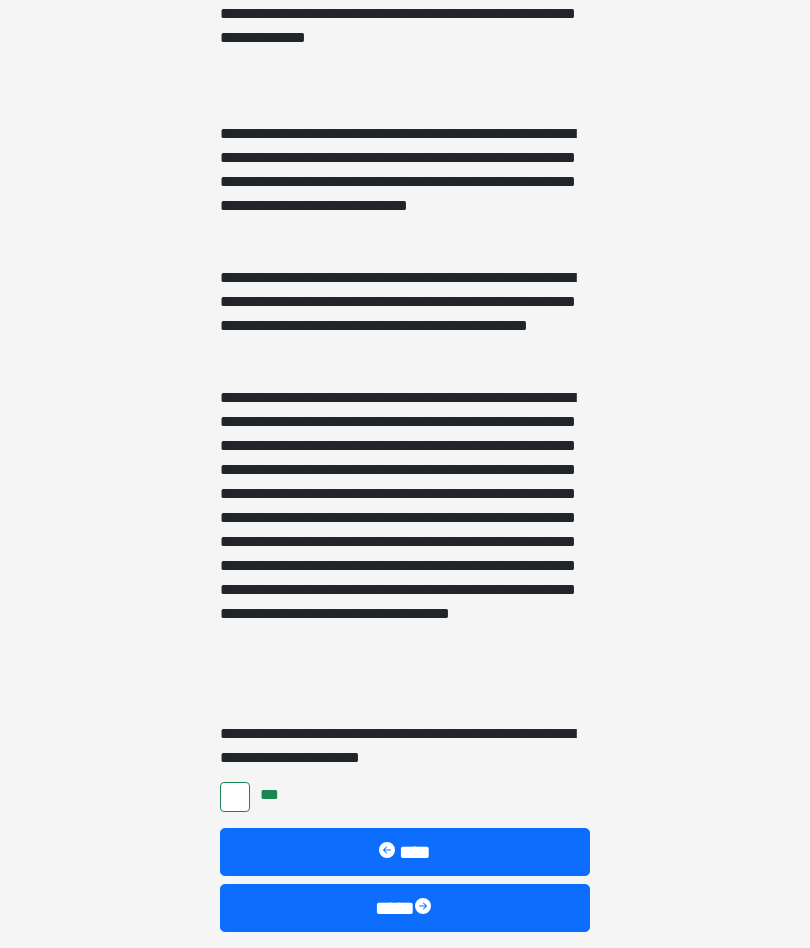 click on "****" at bounding box center [405, 908] 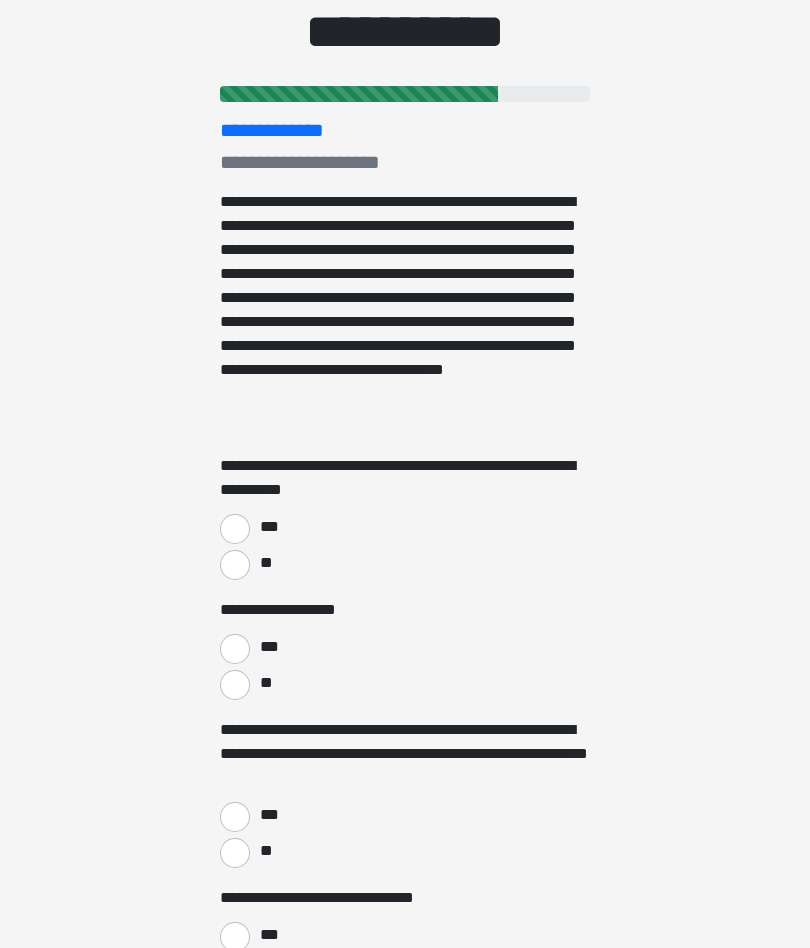 scroll, scrollTop: 170, scrollLeft: 0, axis: vertical 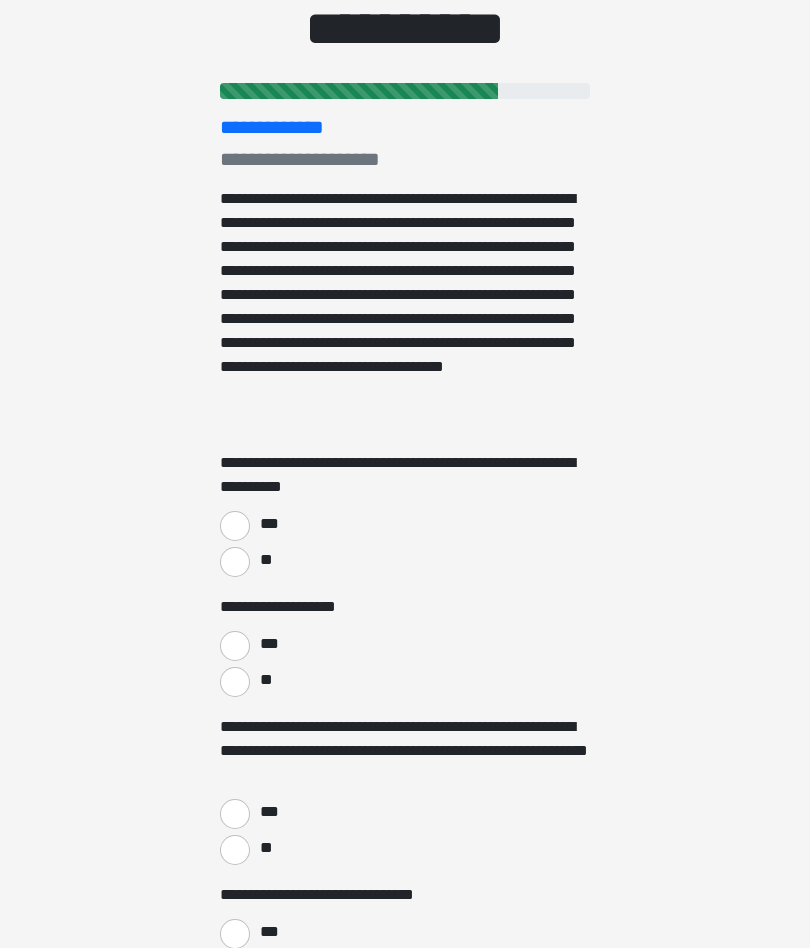 click on "***" at bounding box center [235, 526] 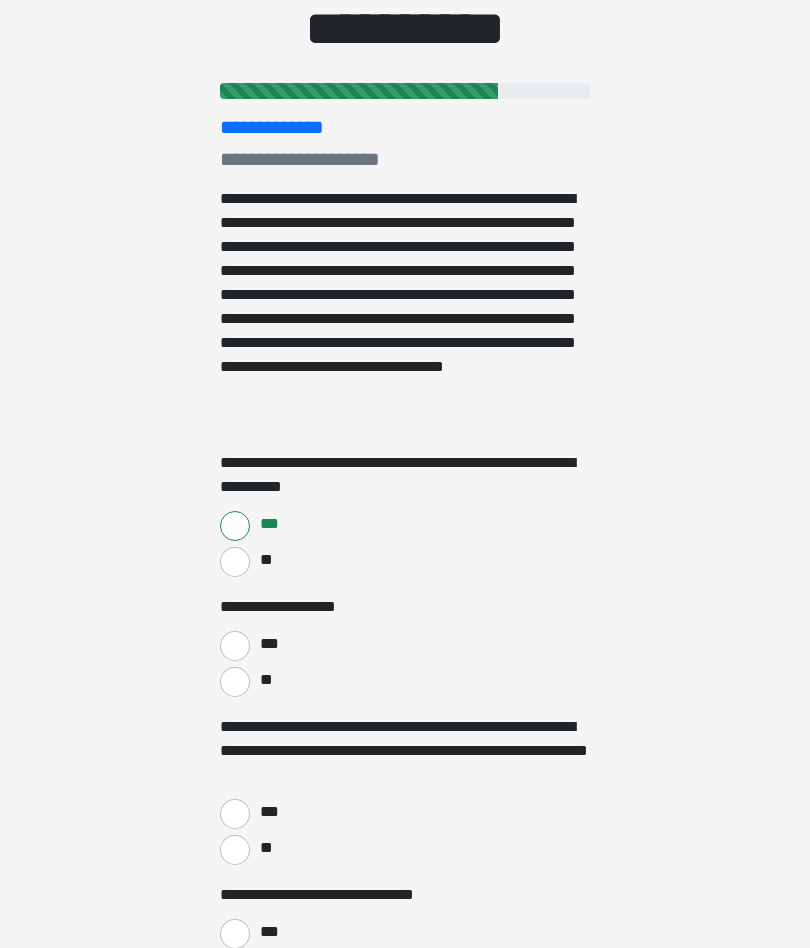 click on "**" at bounding box center (235, 682) 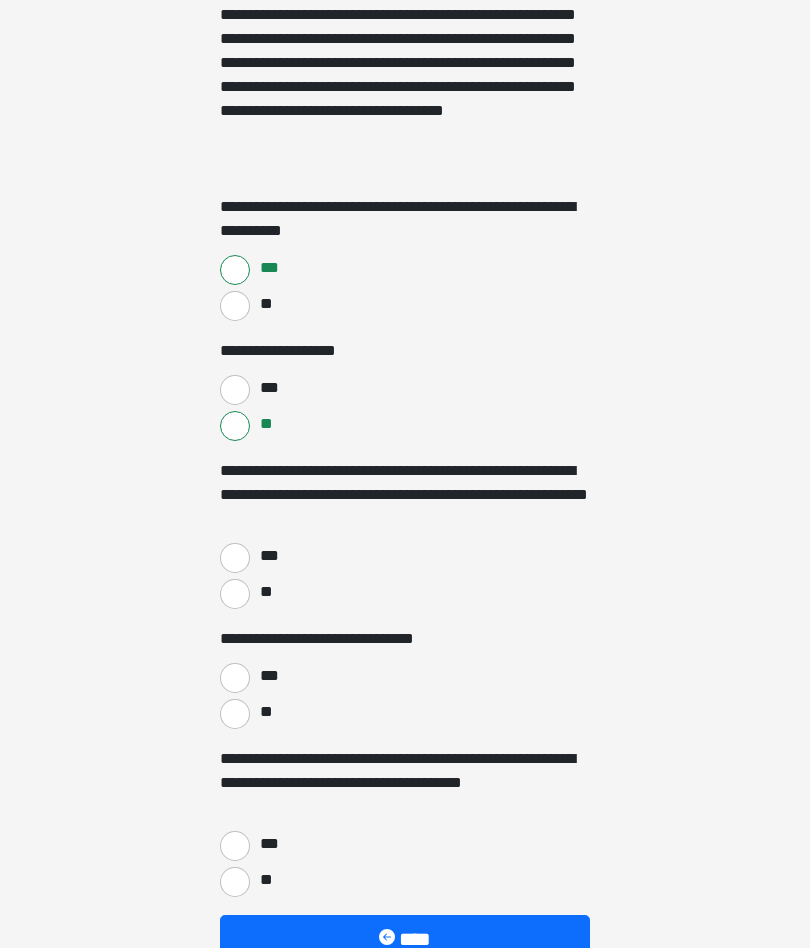 scroll, scrollTop: 422, scrollLeft: 0, axis: vertical 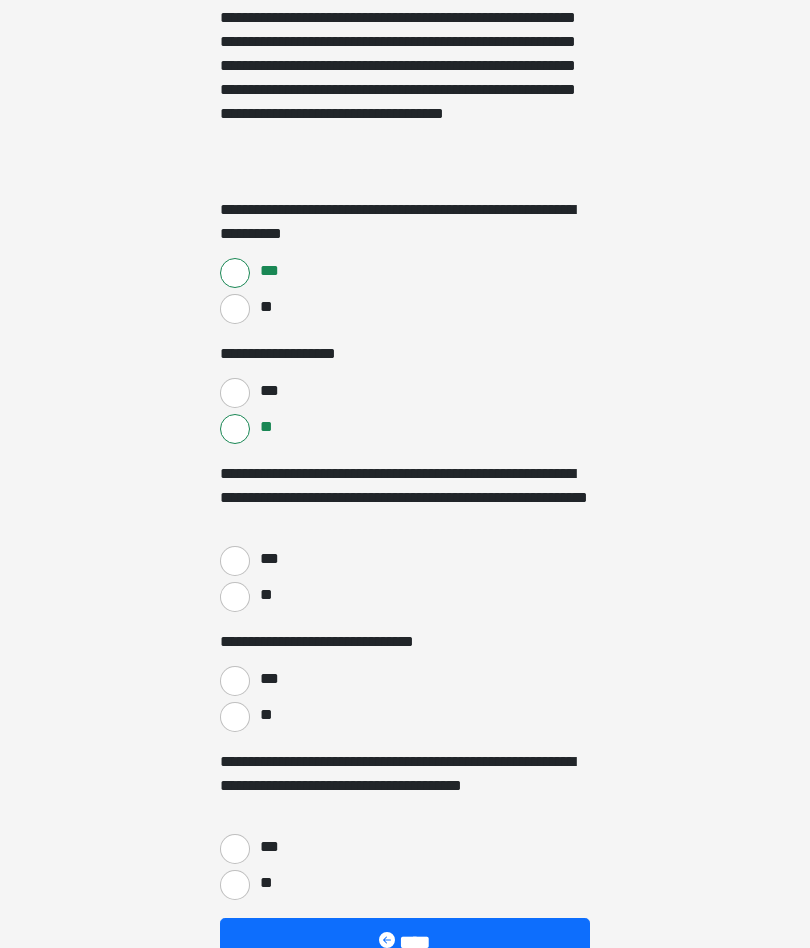 click on "**" at bounding box center [235, 598] 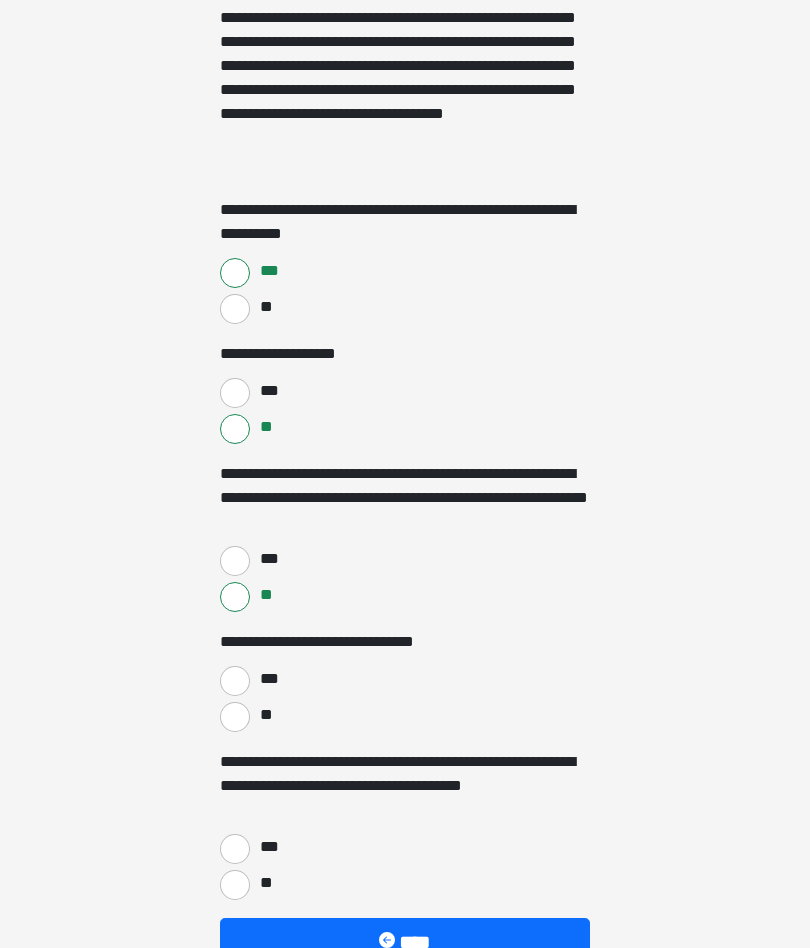 scroll, scrollTop: 423, scrollLeft: 0, axis: vertical 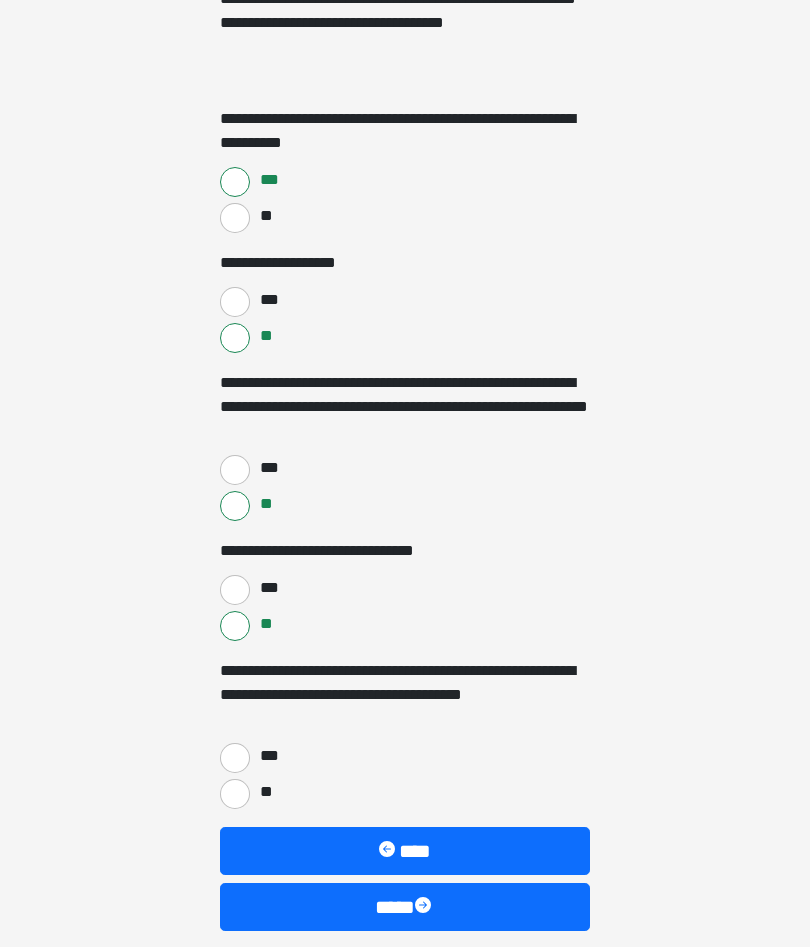 click on "***" at bounding box center (235, 759) 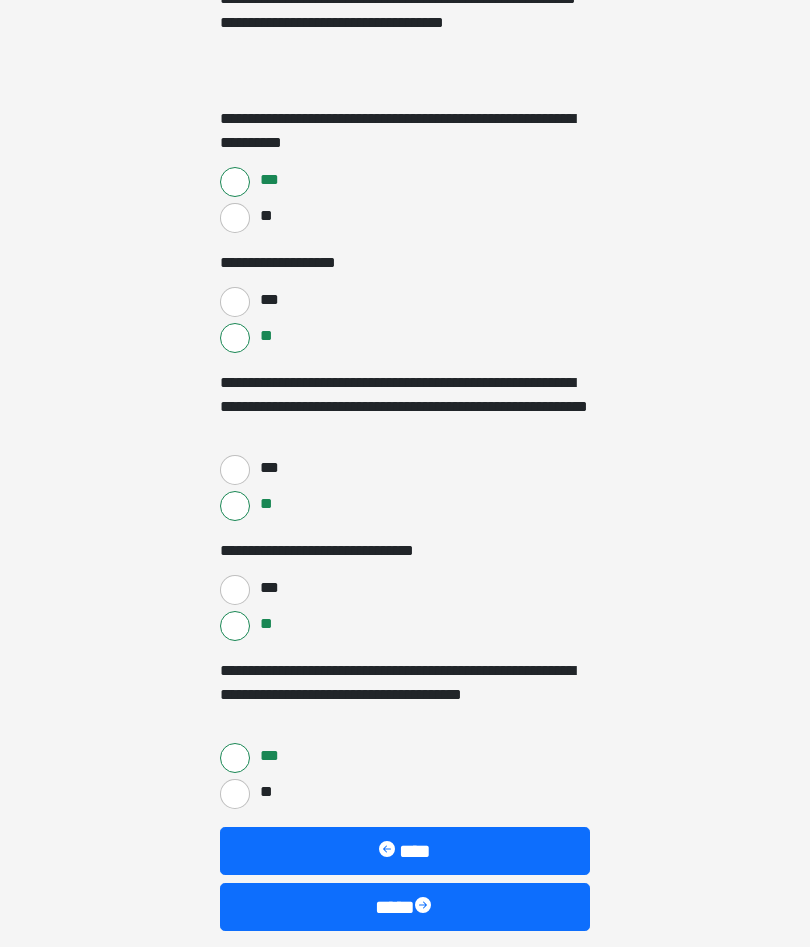 click on "**" at bounding box center [235, 219] 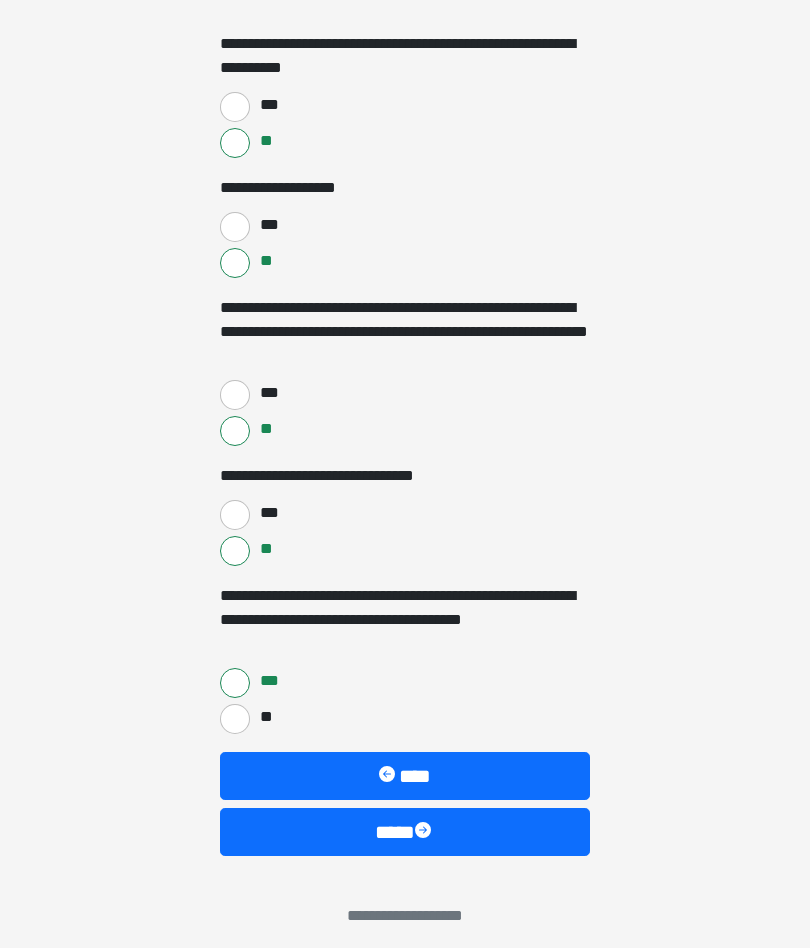 scroll, scrollTop: 600, scrollLeft: 0, axis: vertical 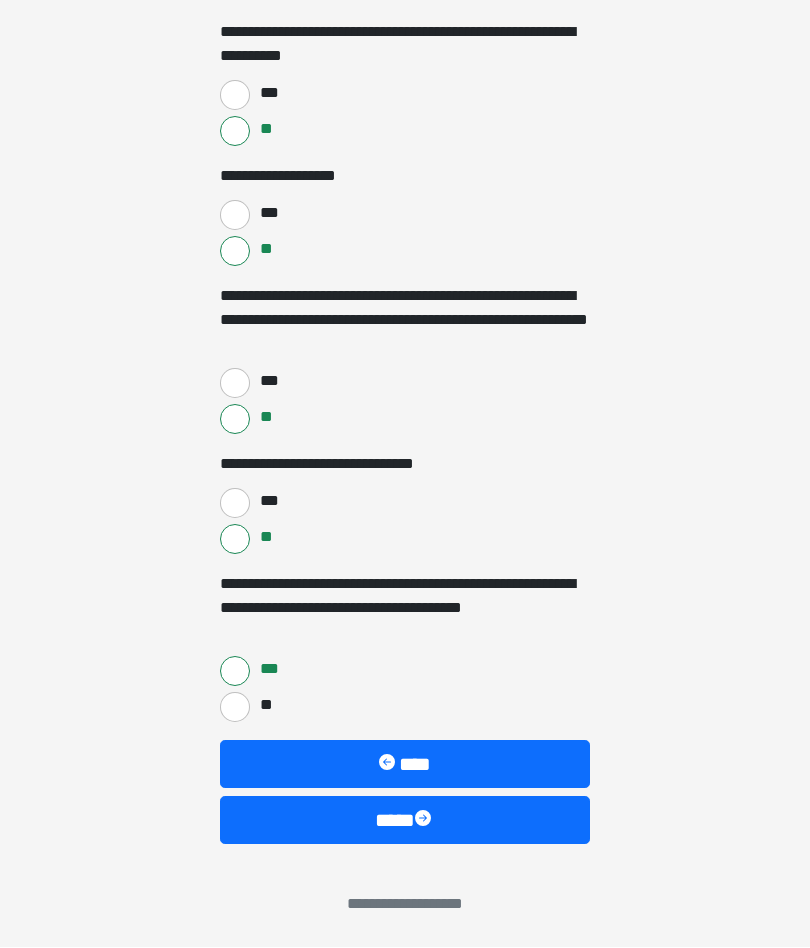 click on "****" at bounding box center [405, 821] 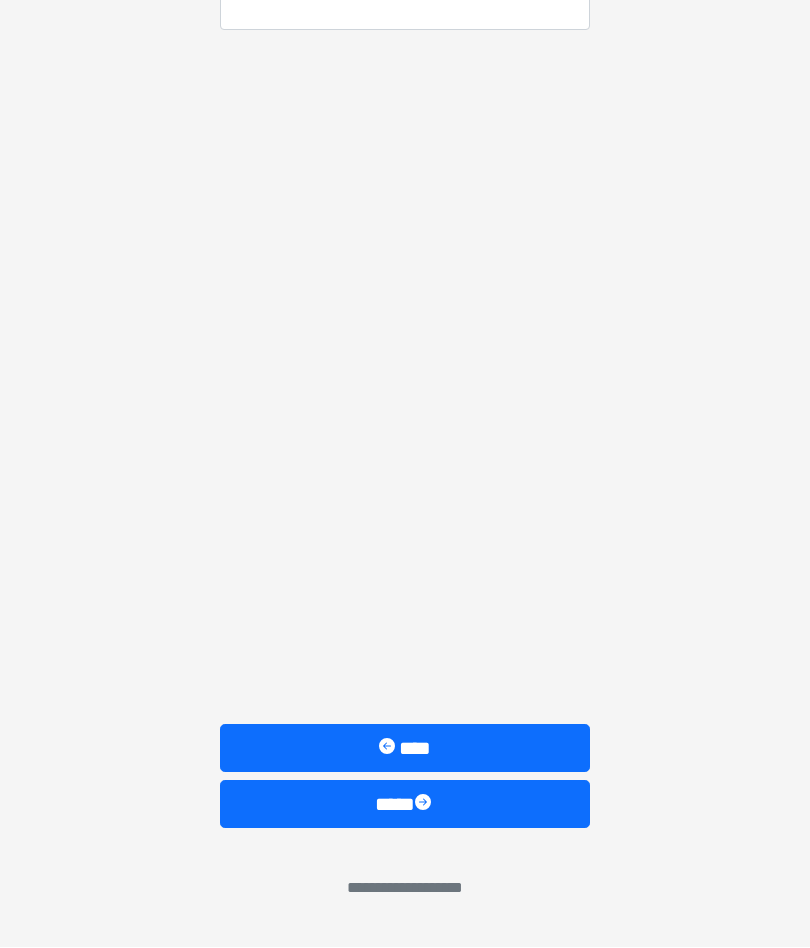 scroll, scrollTop: 0, scrollLeft: 0, axis: both 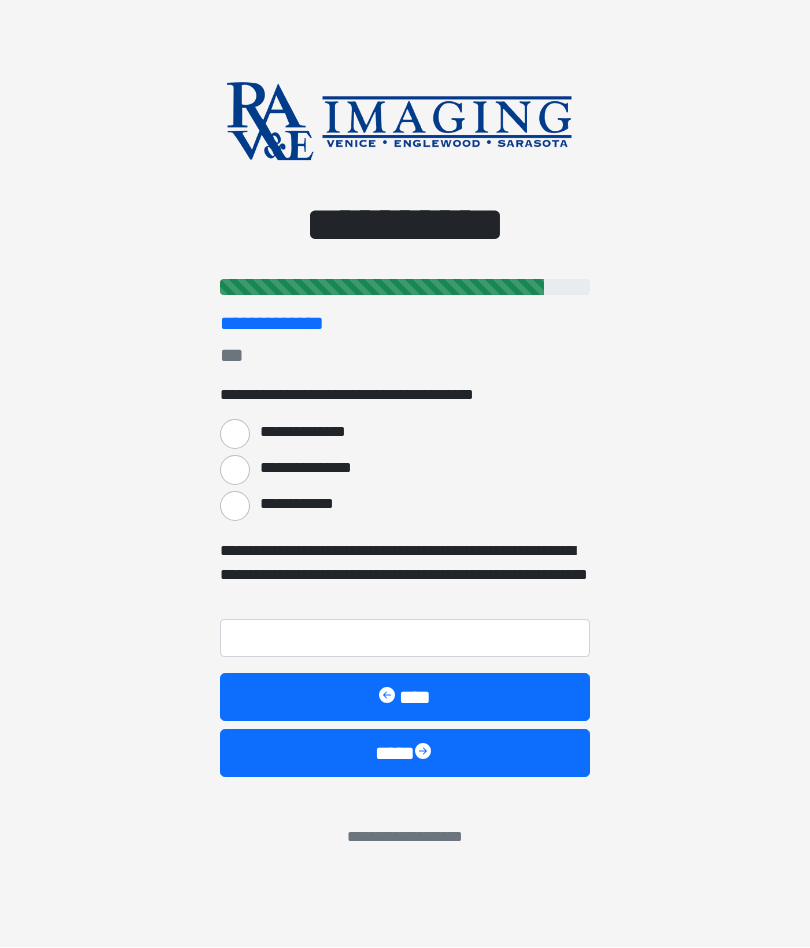 click on "**********" at bounding box center (235, 471) 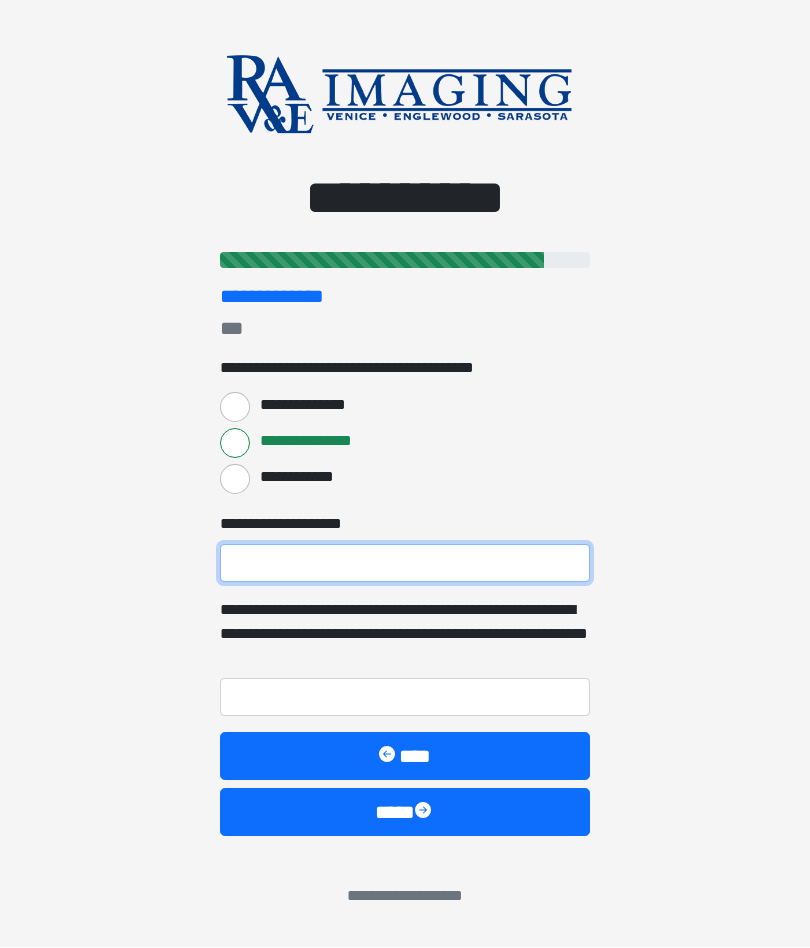 click on "**********" at bounding box center (405, 564) 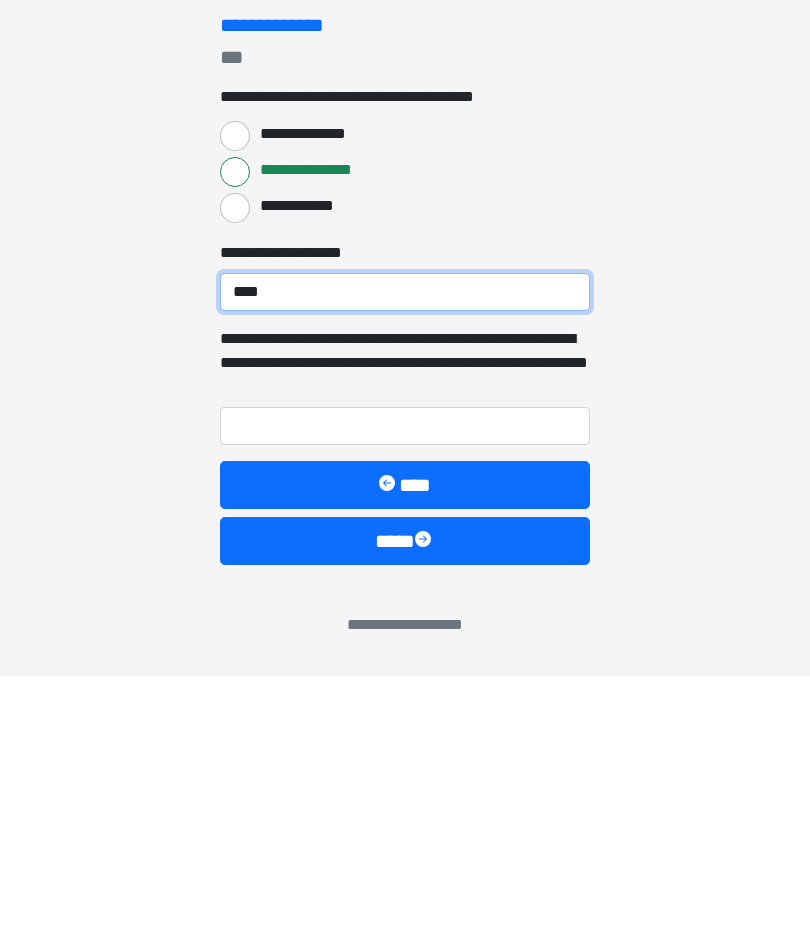 type on "****" 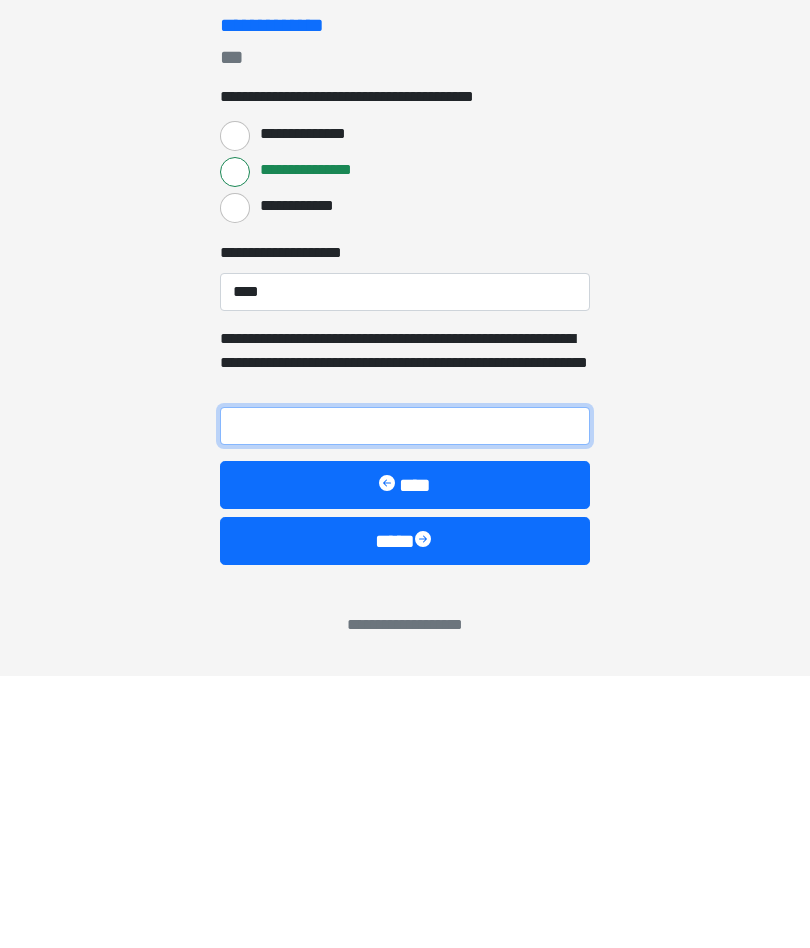 click on "**********" at bounding box center [405, 698] 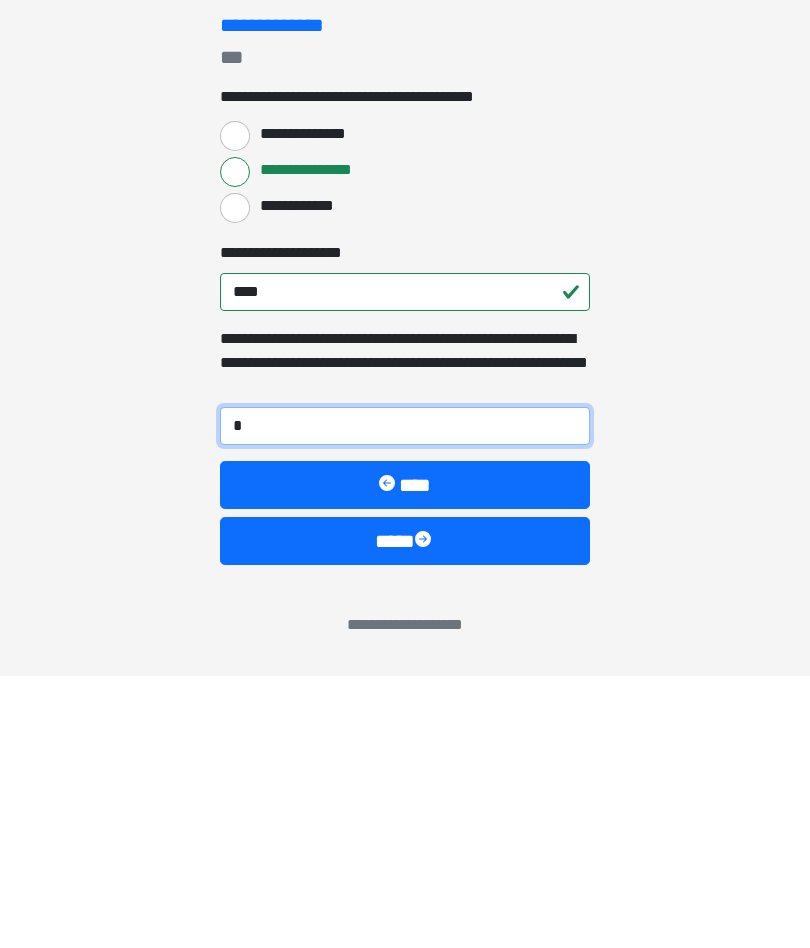 type on "**" 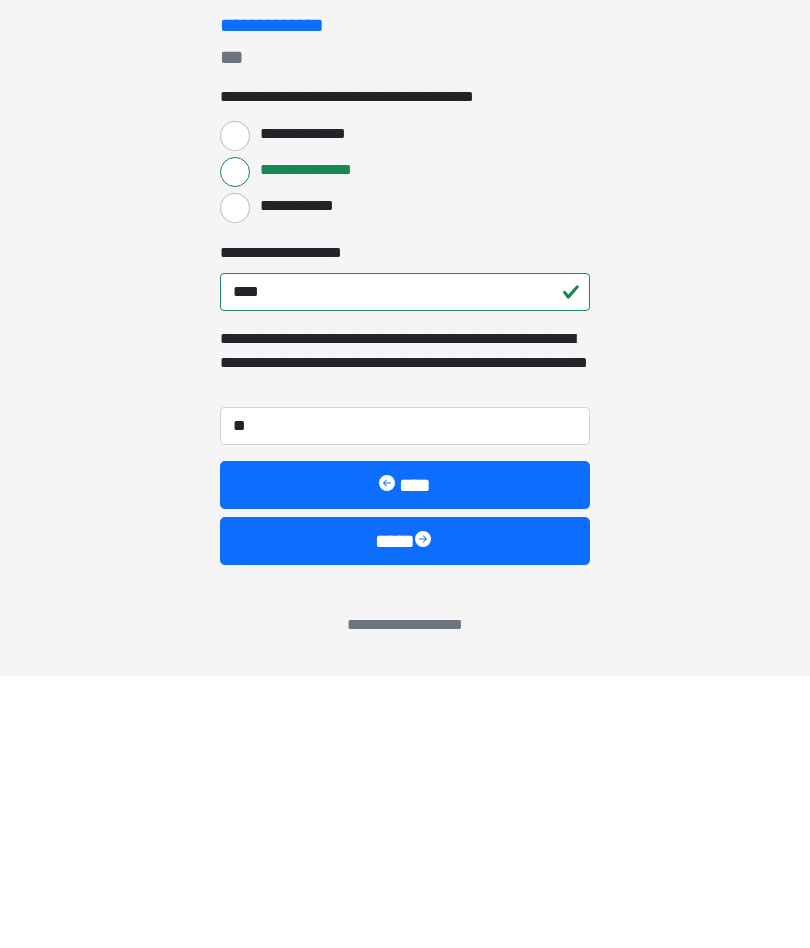 click on "****" at bounding box center (405, 813) 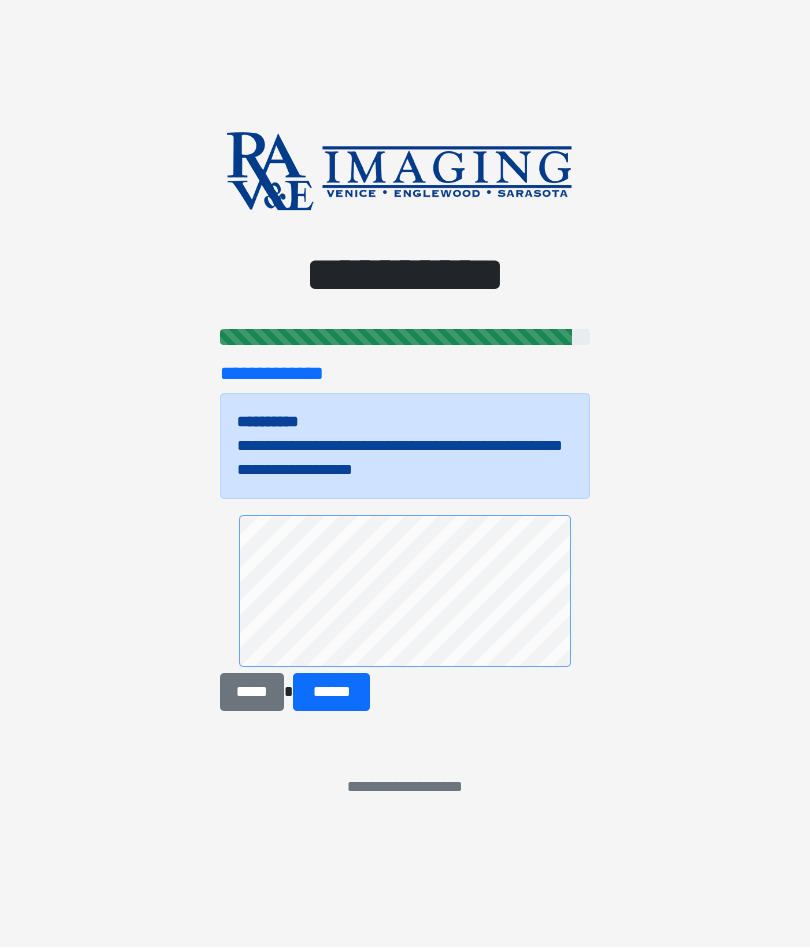 click on "******" at bounding box center (331, 693) 